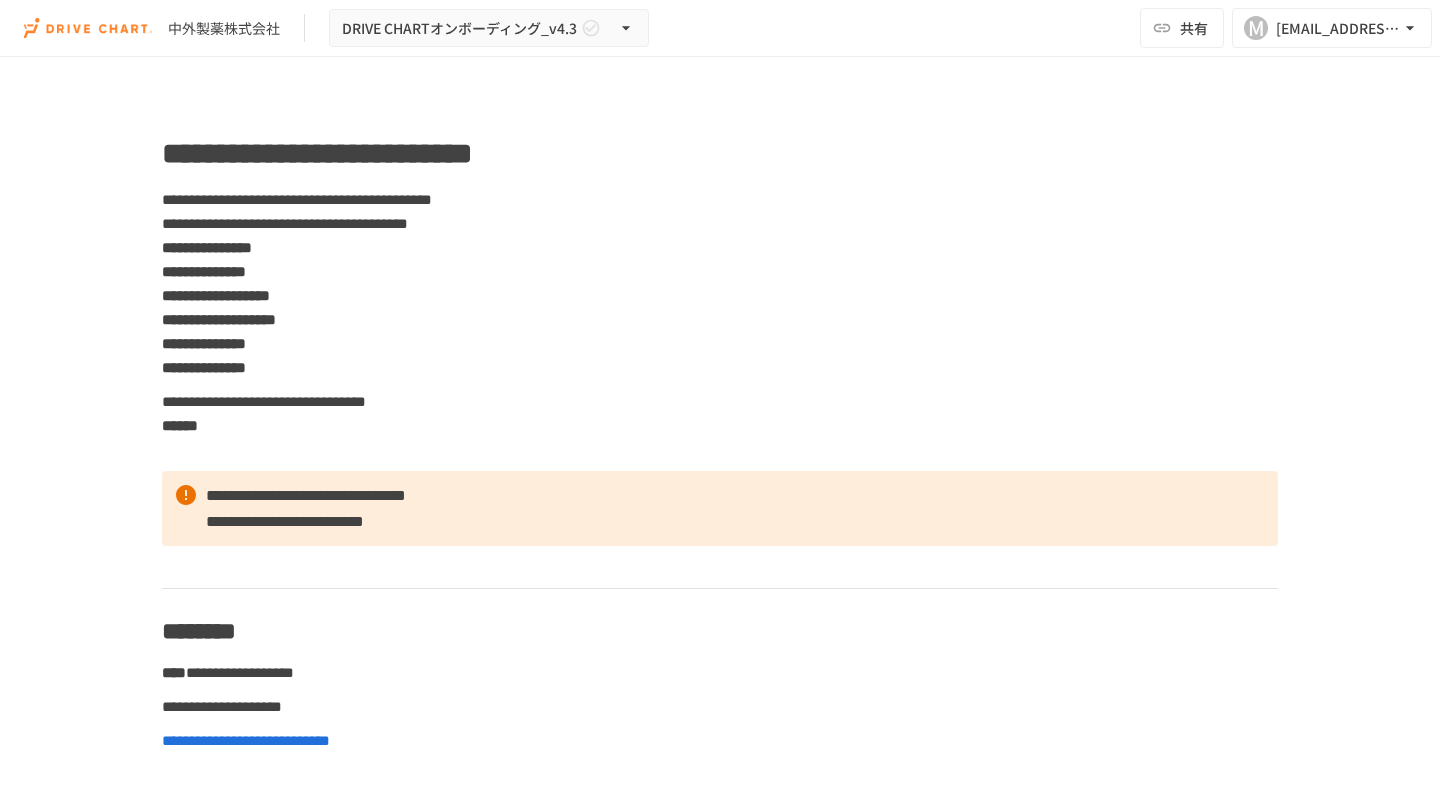 scroll, scrollTop: 0, scrollLeft: 0, axis: both 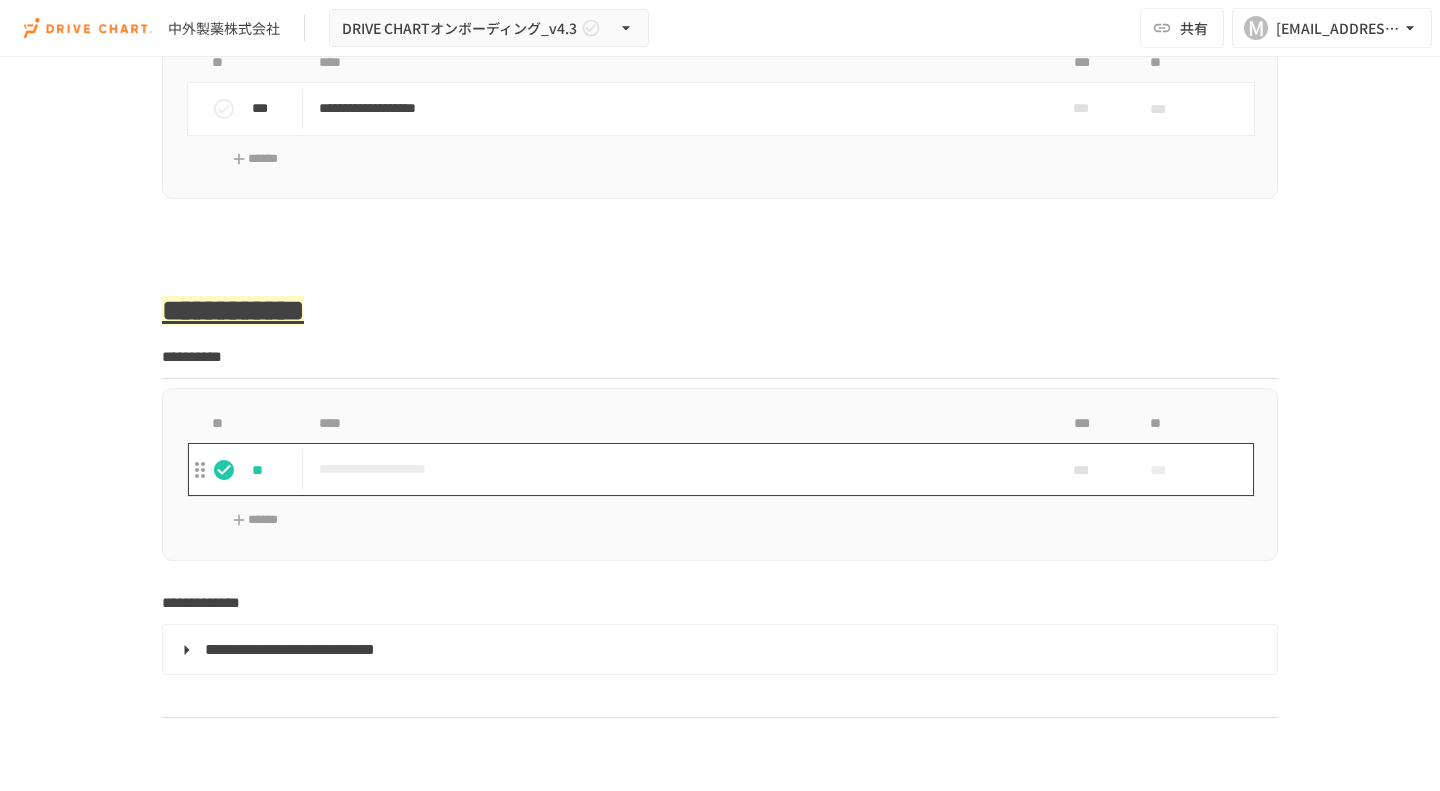 click on "**********" at bounding box center (678, 469) 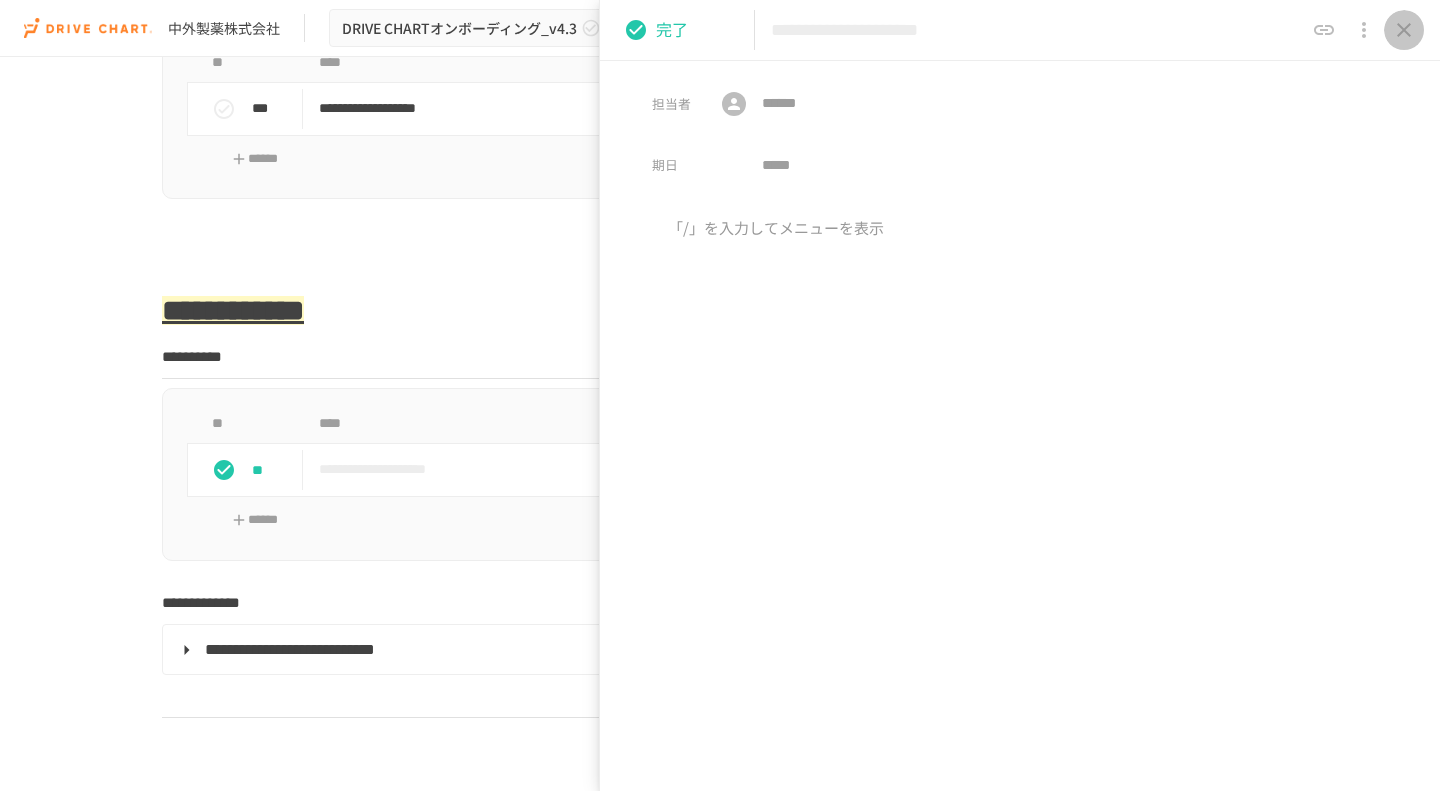 click 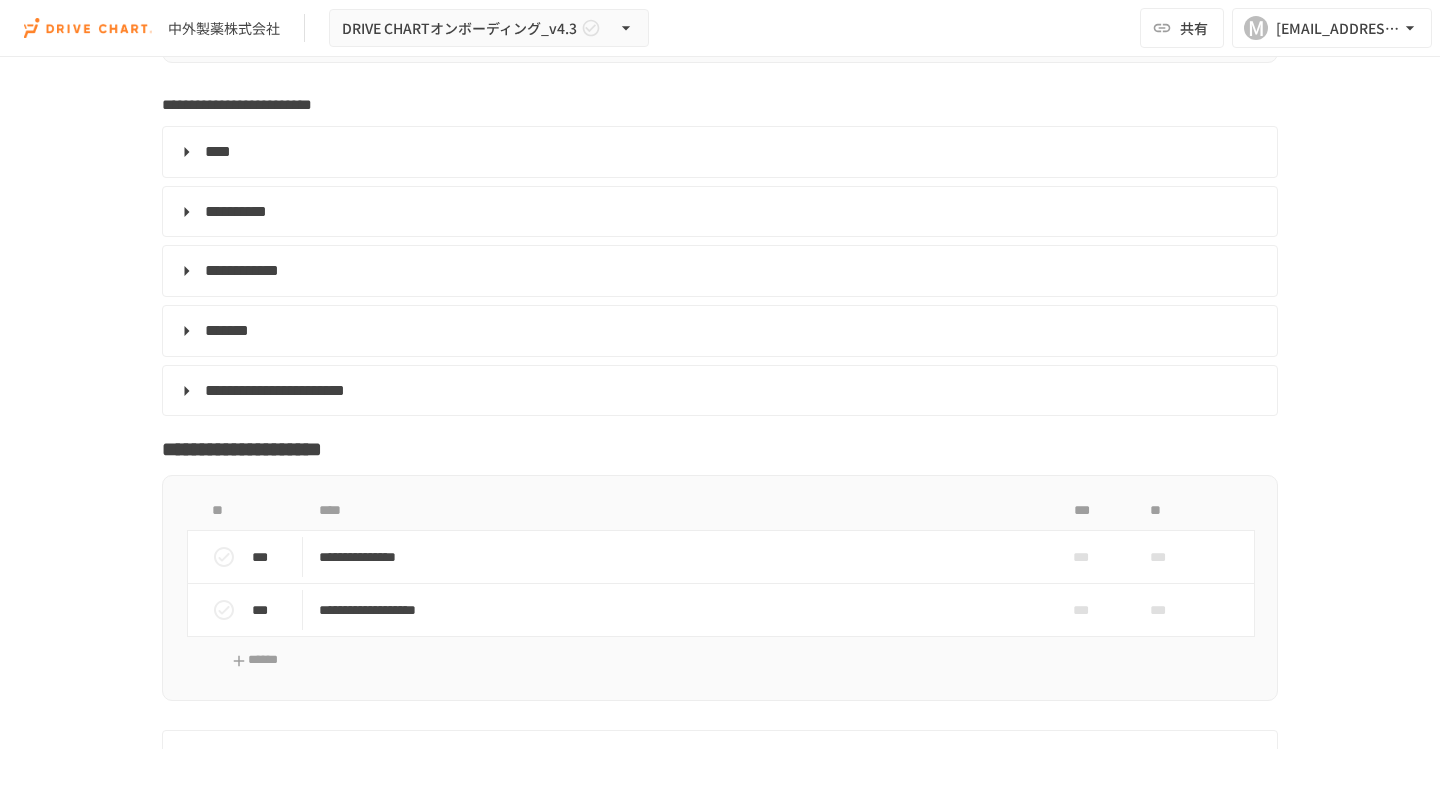 scroll, scrollTop: 6400, scrollLeft: 0, axis: vertical 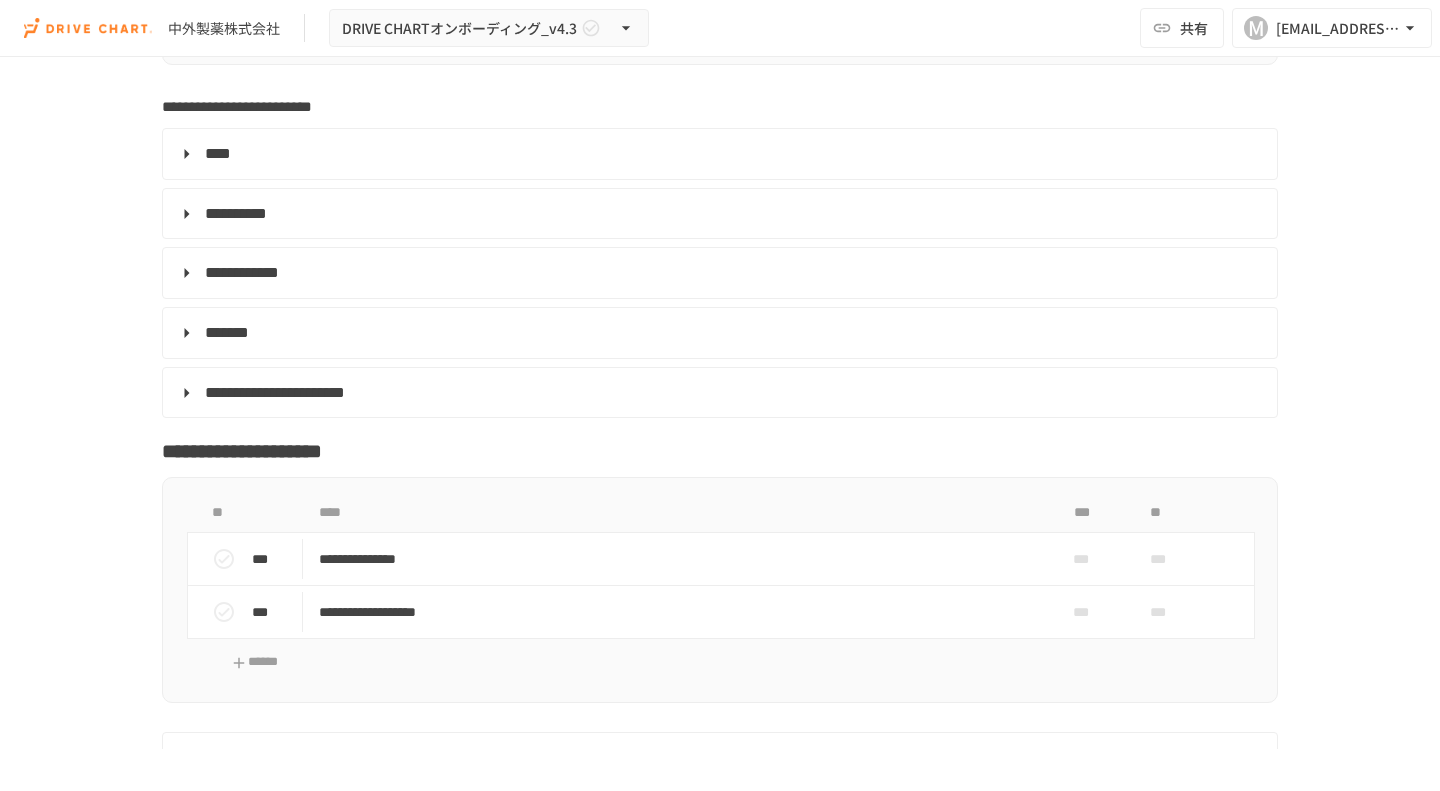 click on "*******" at bounding box center [227, 332] 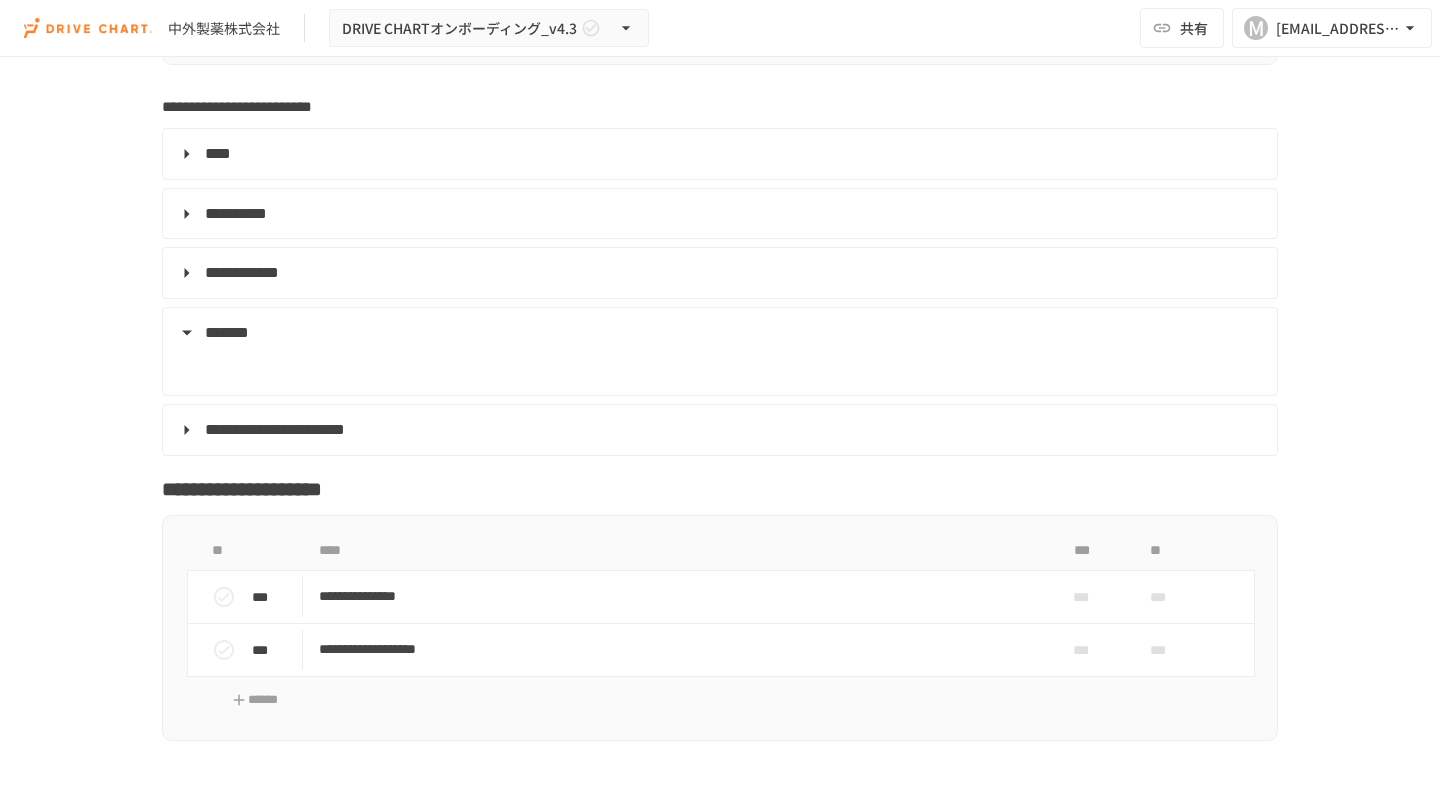 click on "**********" at bounding box center (720, 430) 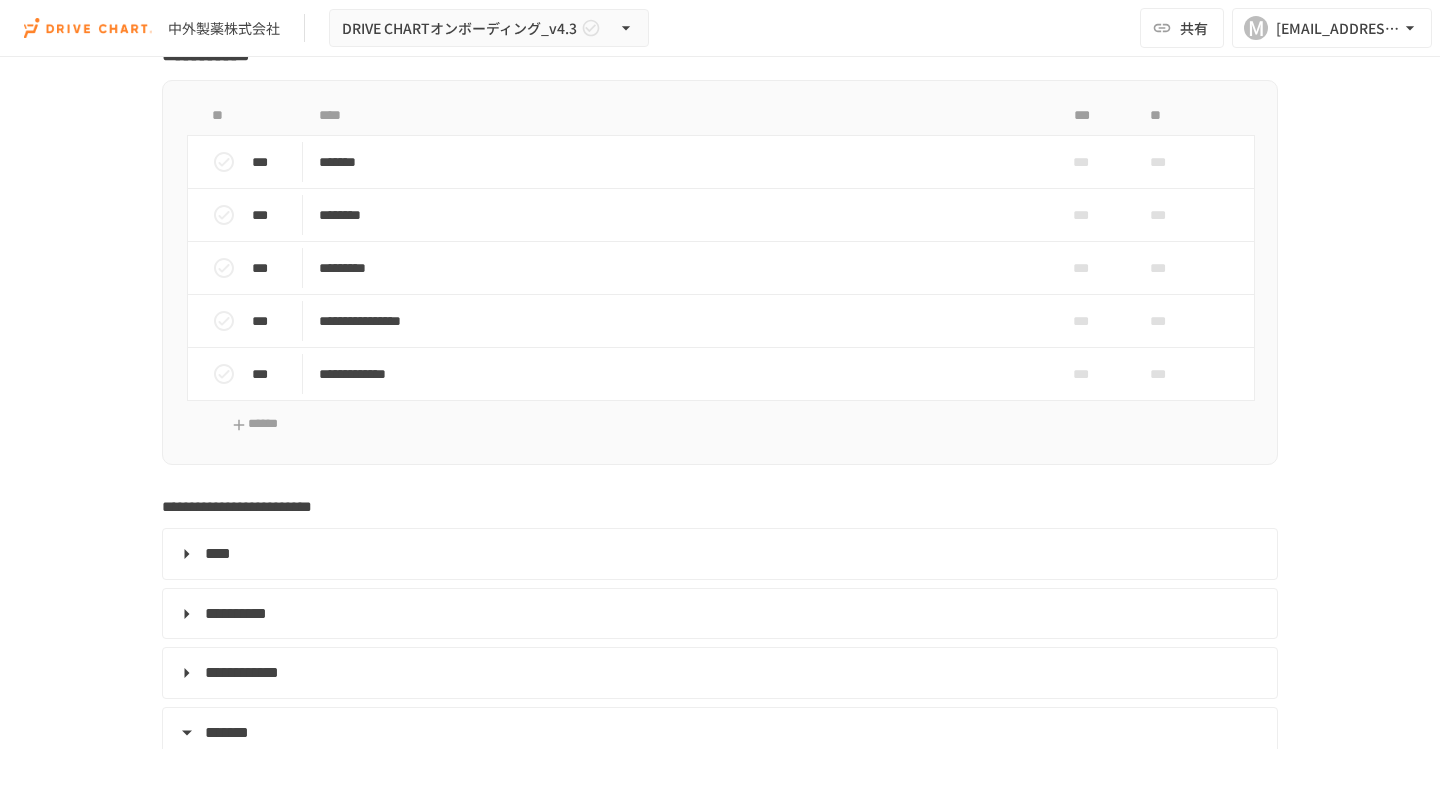scroll, scrollTop: 6133, scrollLeft: 0, axis: vertical 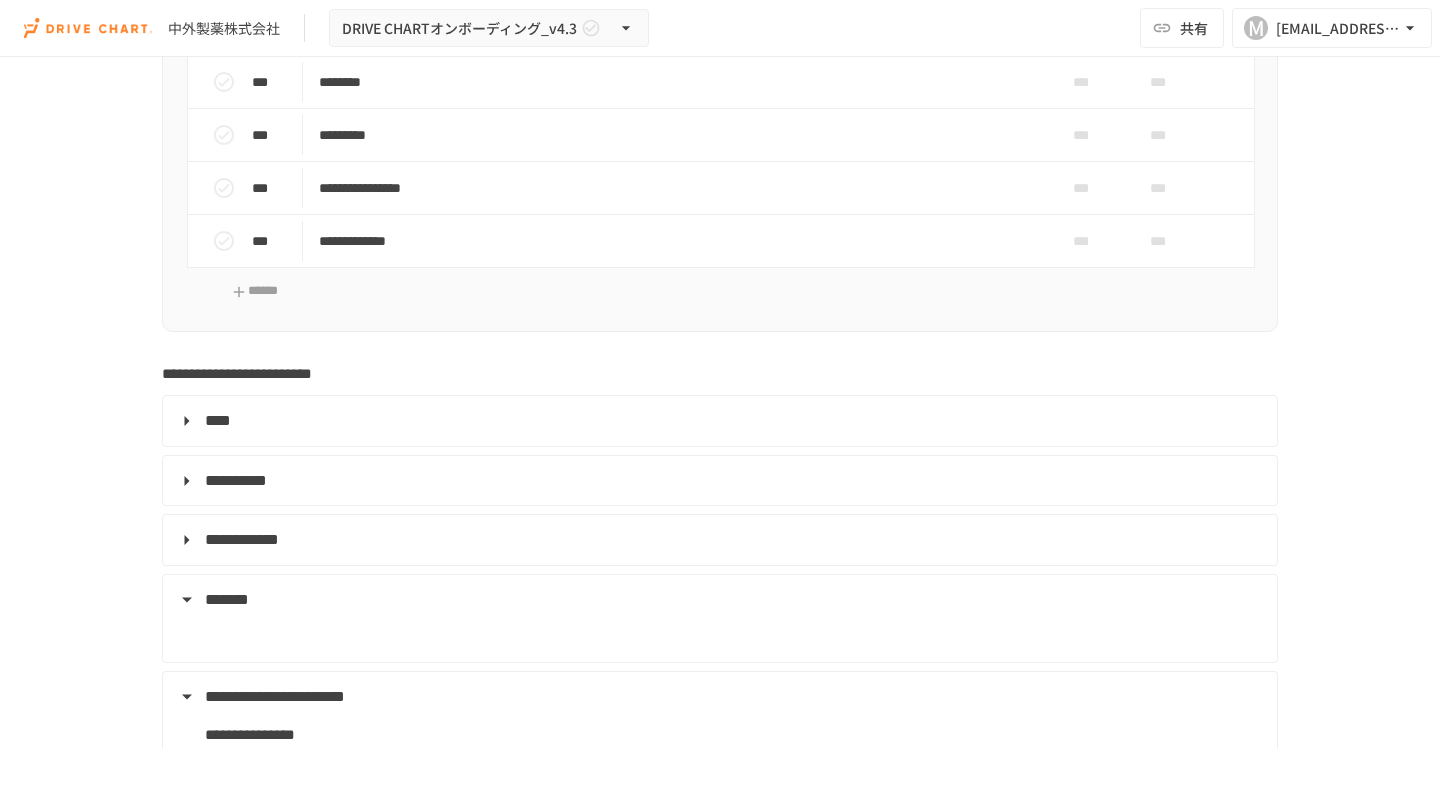 click on "****" at bounding box center (718, 421) 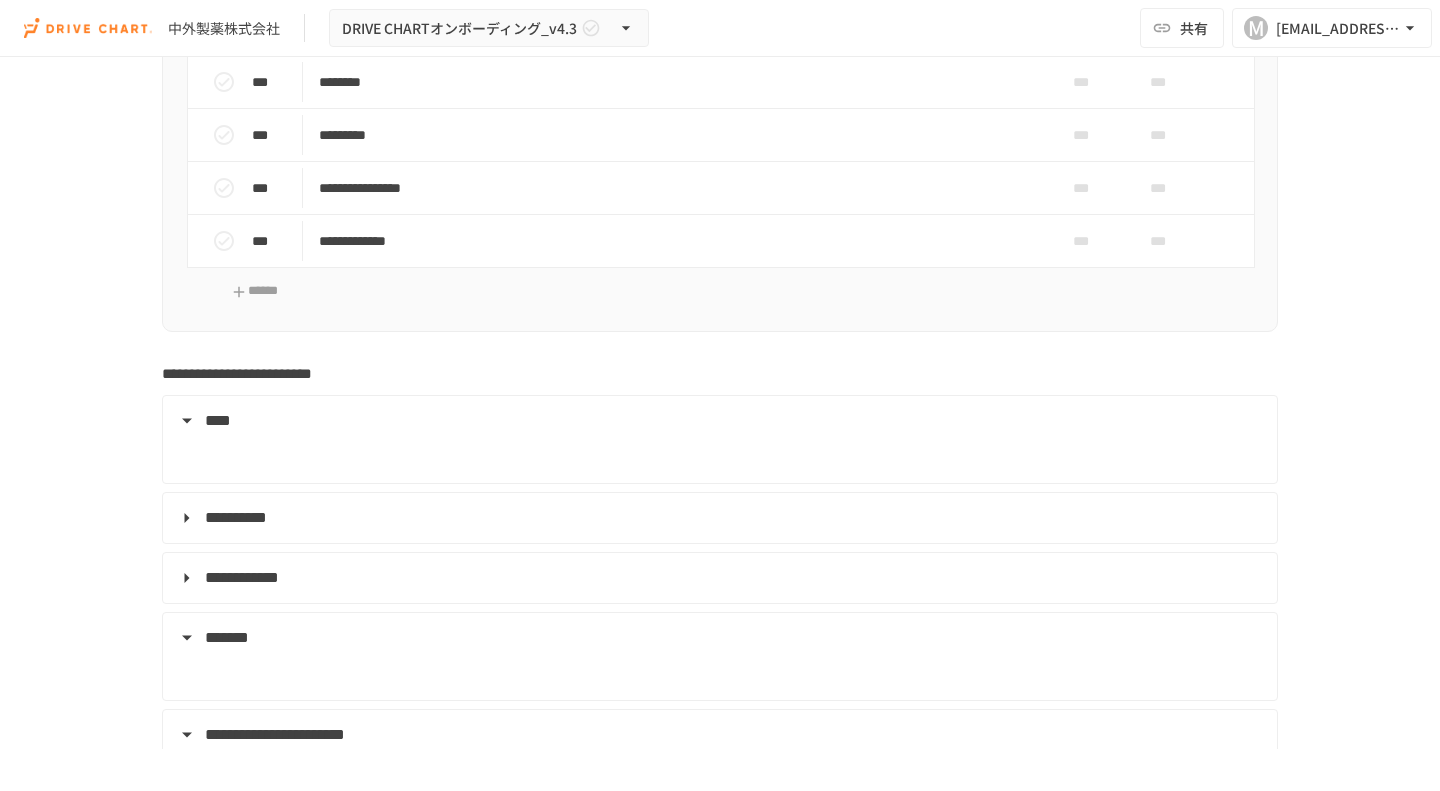 click on "****" at bounding box center (718, 421) 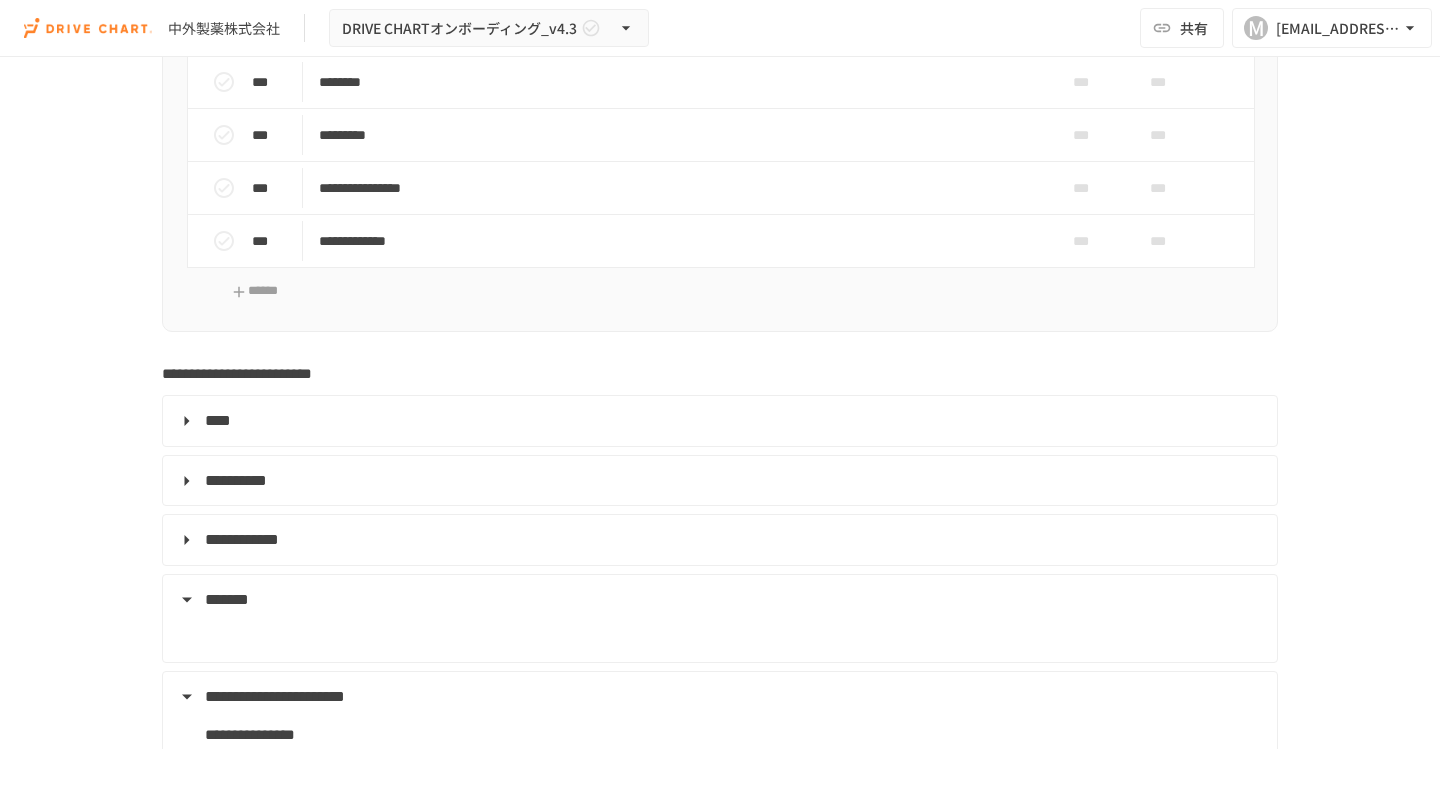 click on "**********" at bounding box center [720, 481] 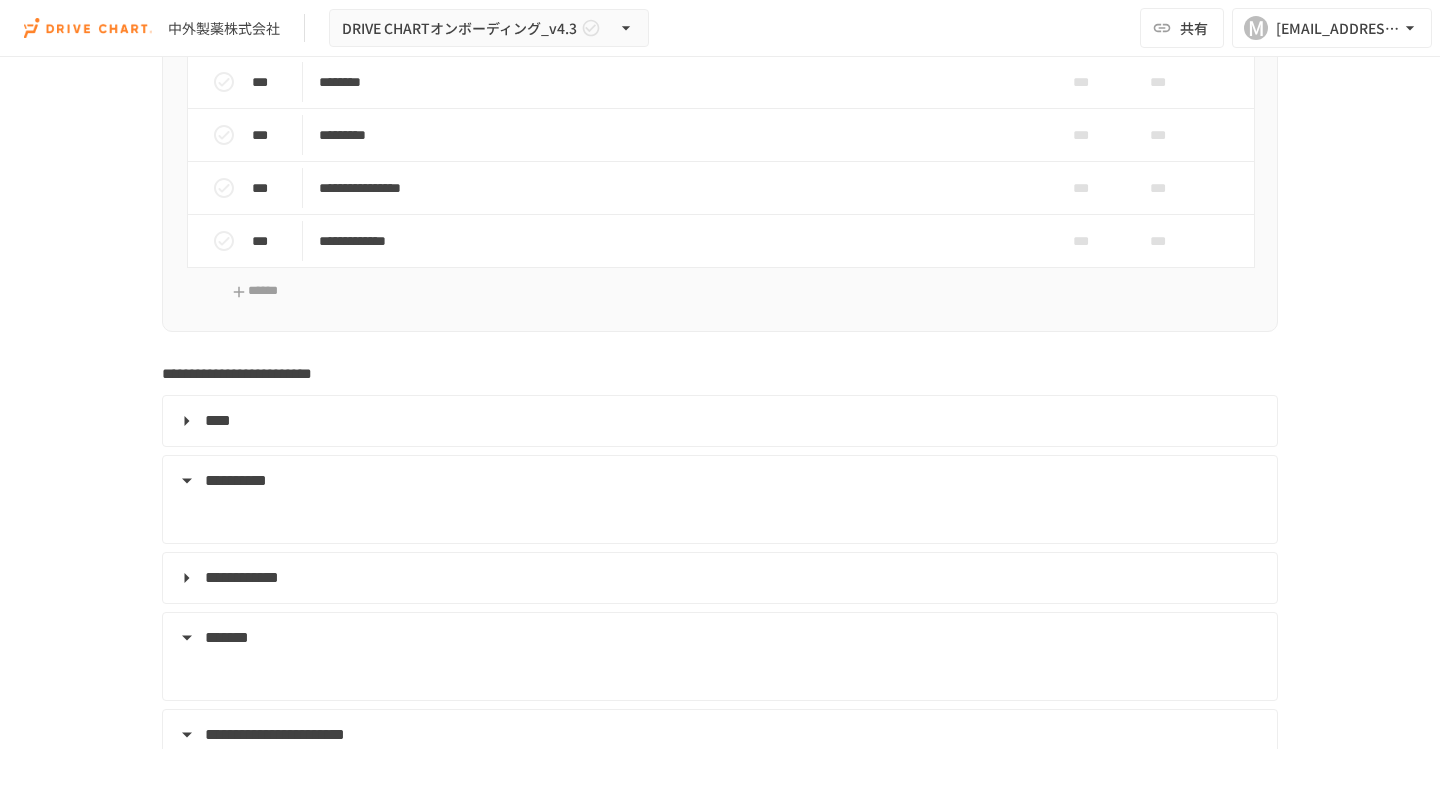 click on "**********" at bounding box center (236, 480) 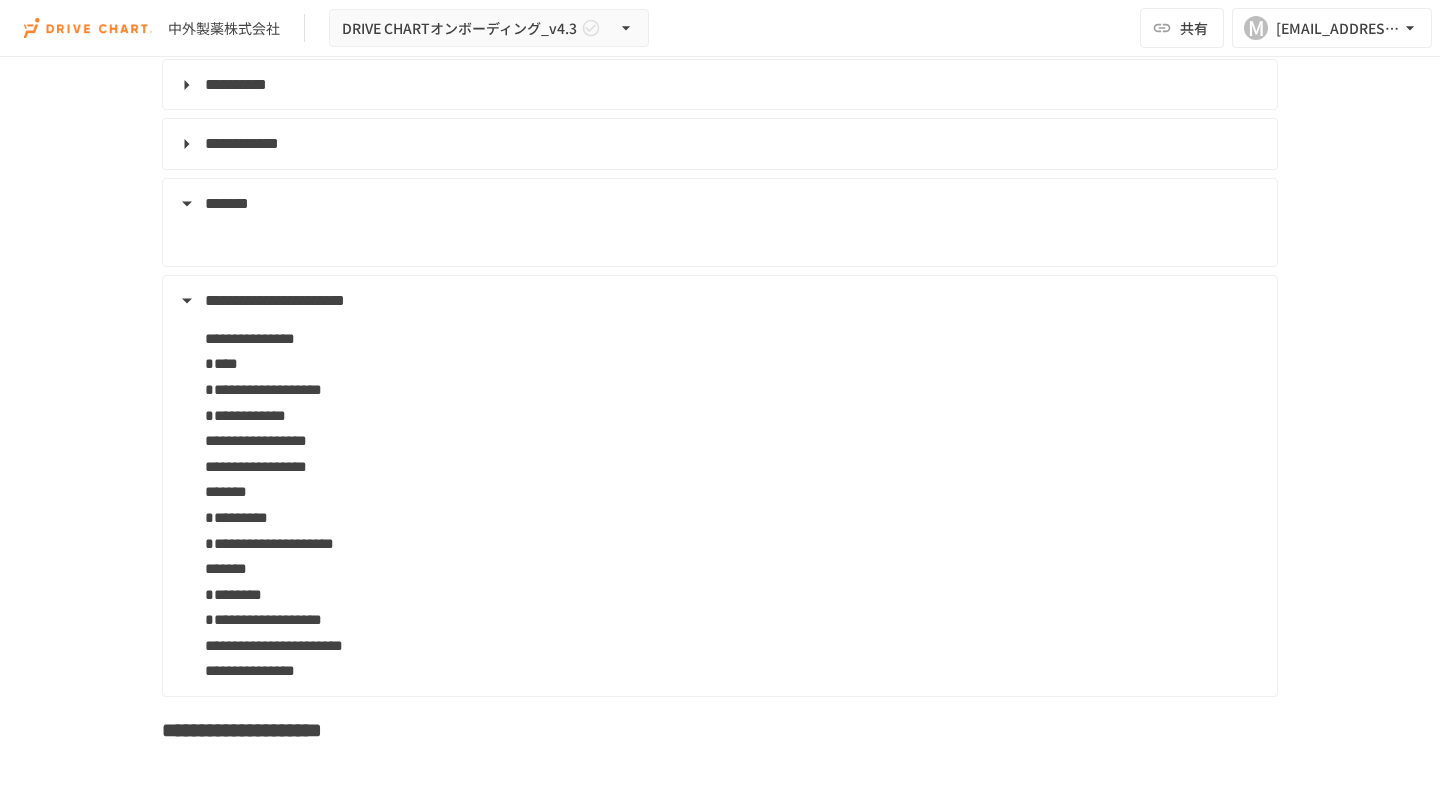 scroll, scrollTop: 6533, scrollLeft: 0, axis: vertical 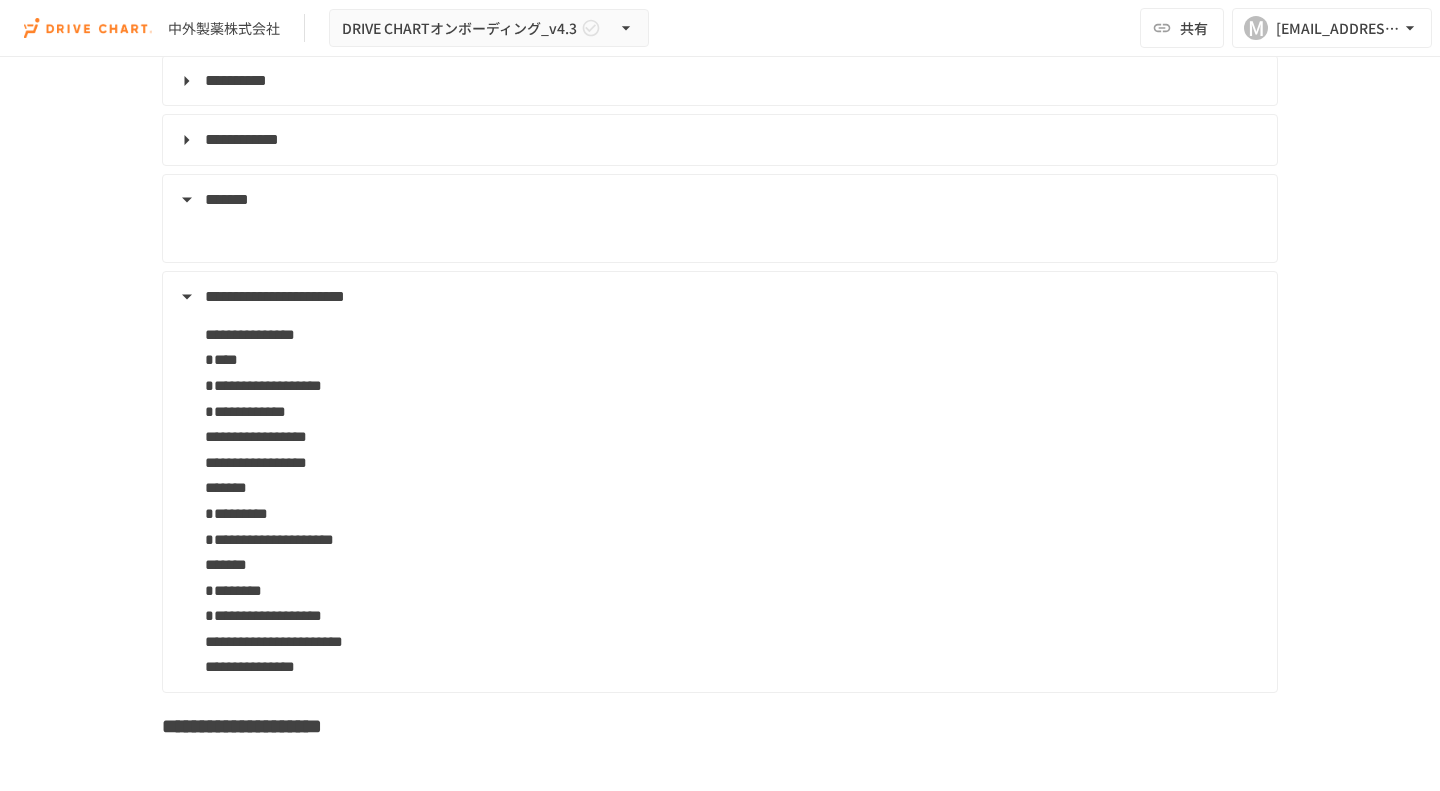 click on "**********" at bounding box center [275, 296] 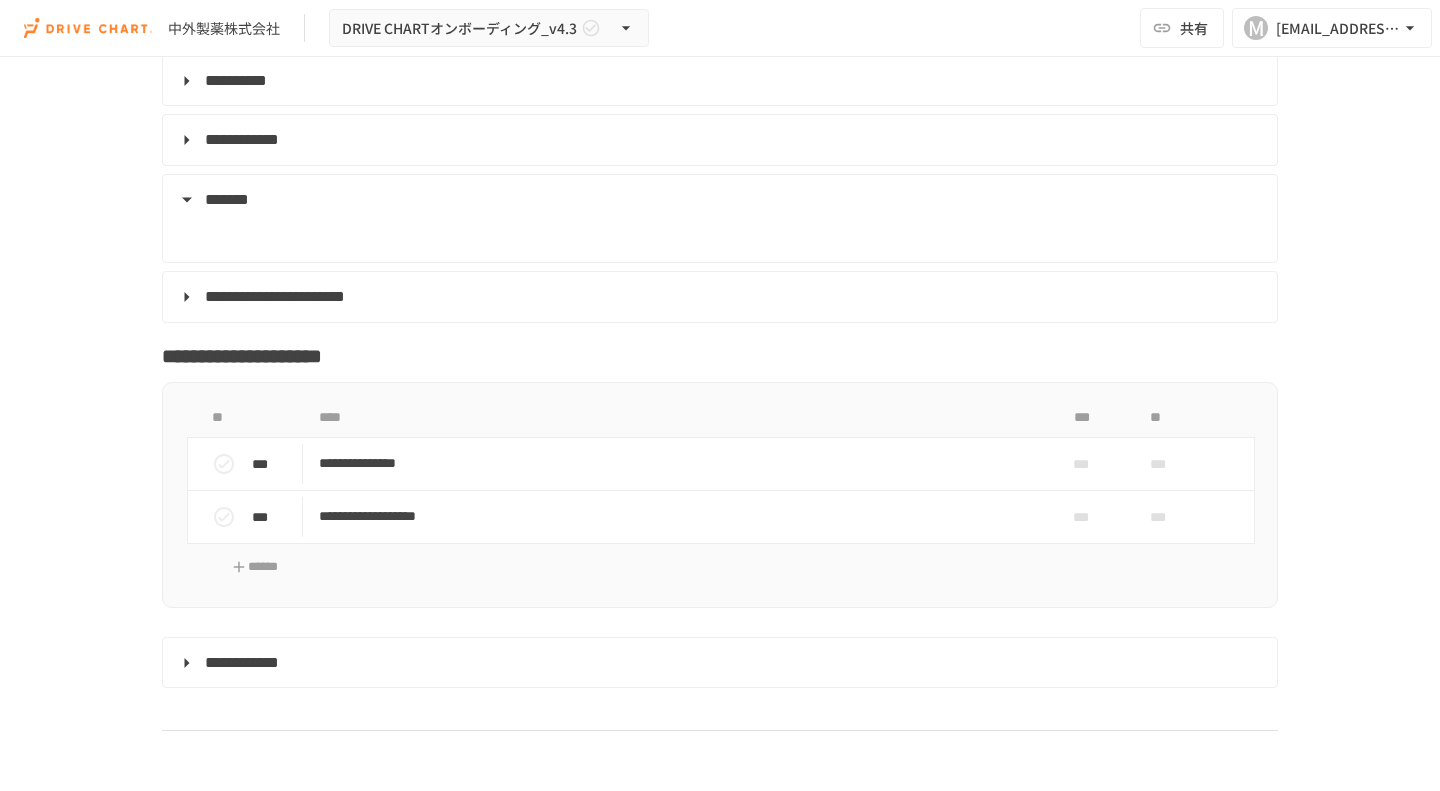 click on "*******" at bounding box center [227, 199] 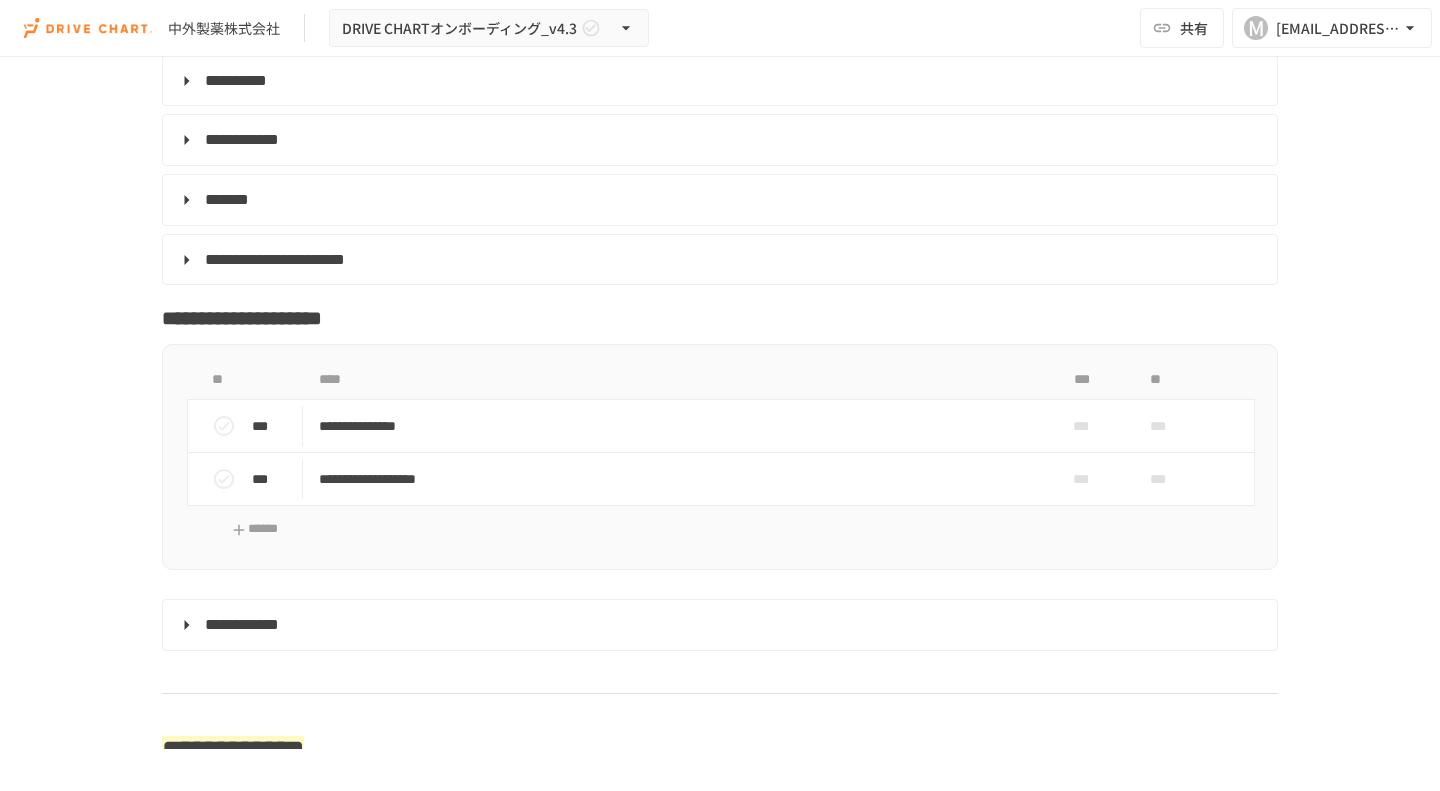 scroll, scrollTop: 6666, scrollLeft: 0, axis: vertical 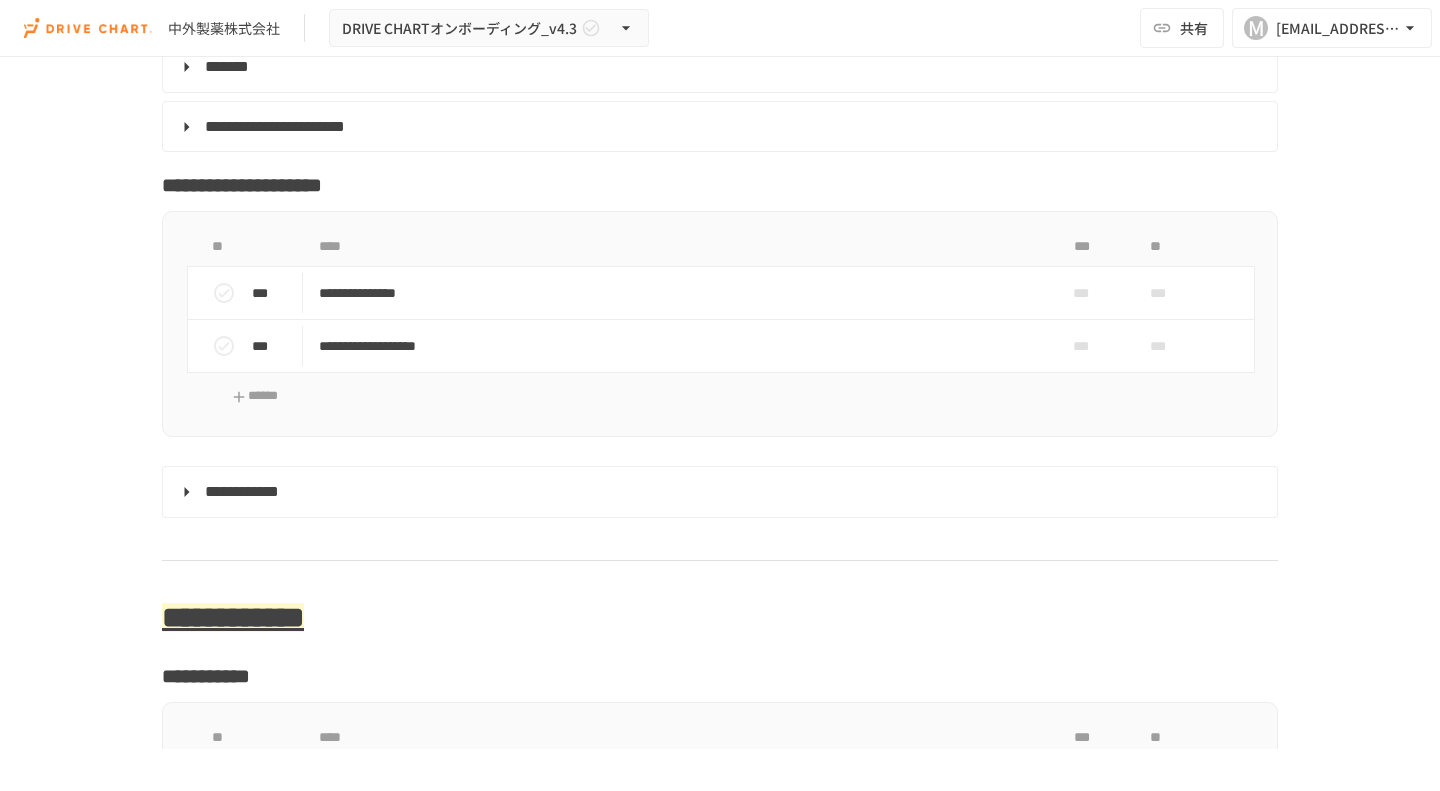 click on "**********" at bounding box center [242, 491] 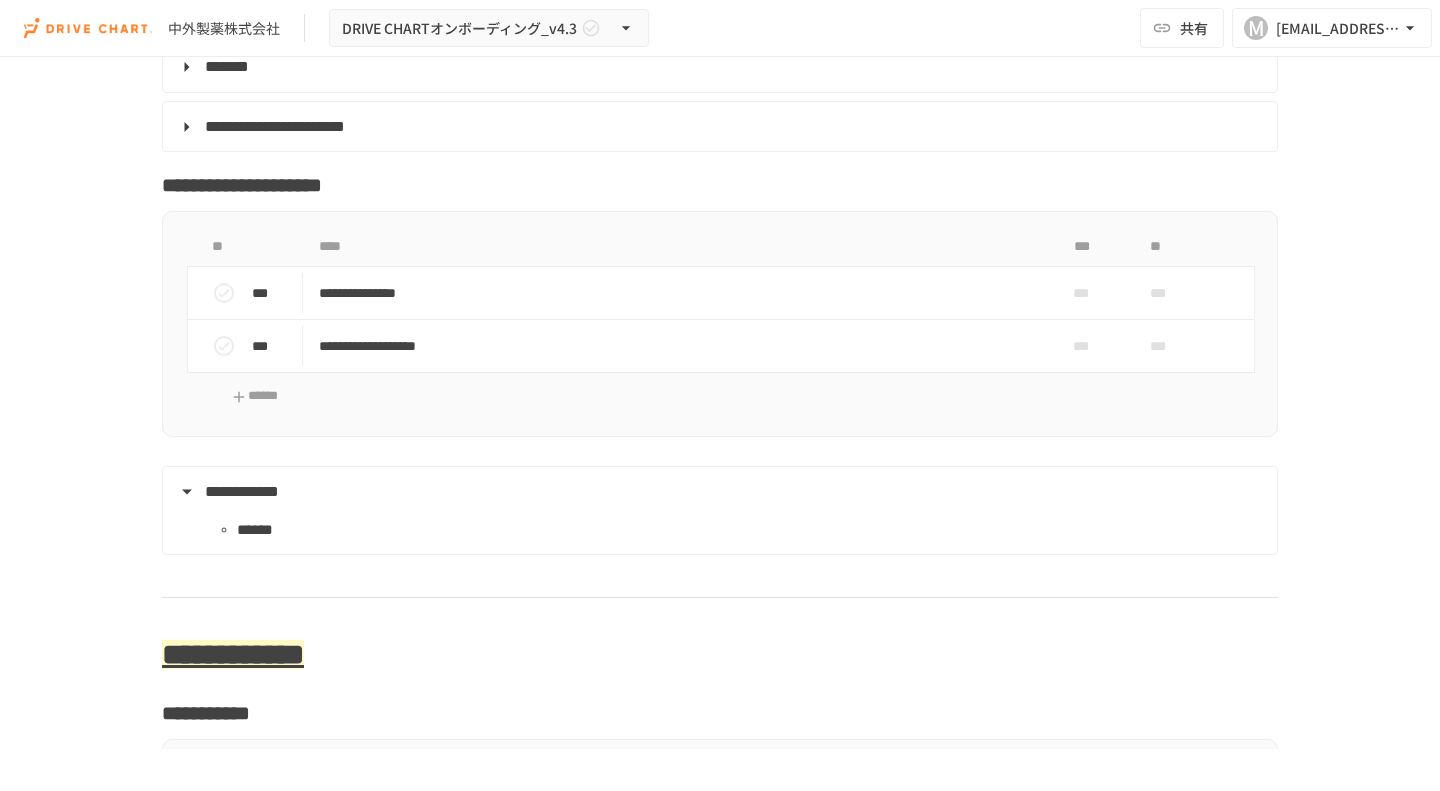 click on "**********" at bounding box center [242, 491] 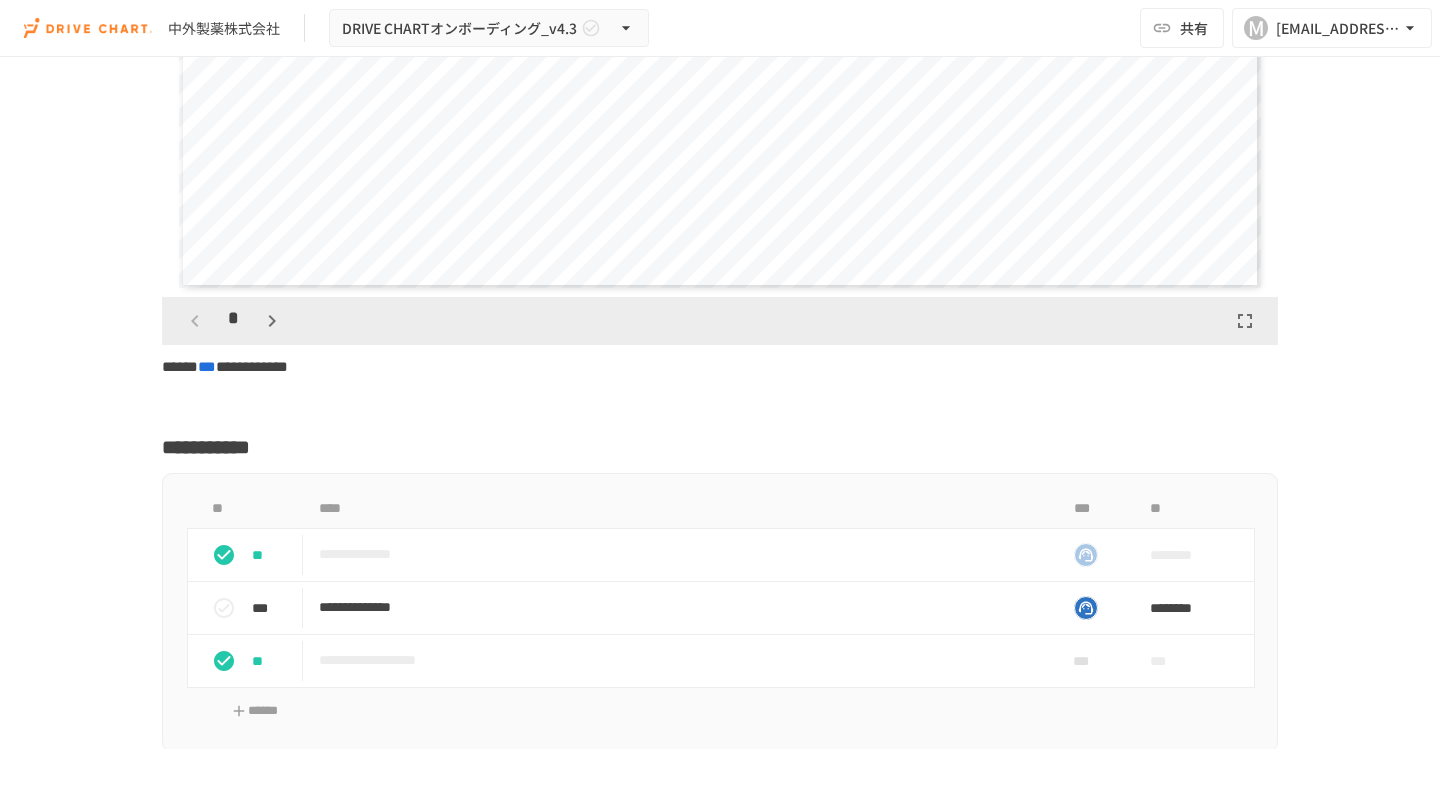 scroll, scrollTop: 2933, scrollLeft: 0, axis: vertical 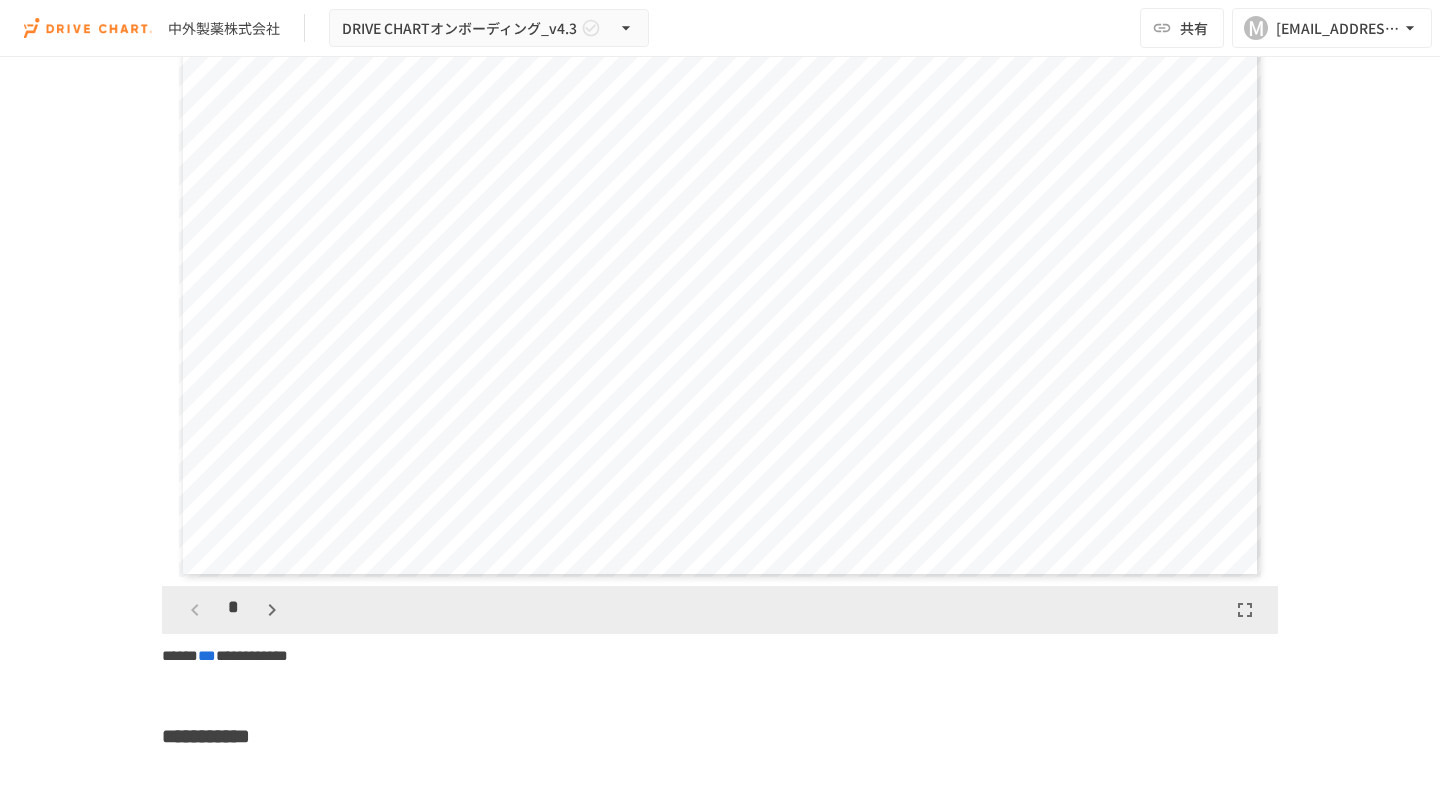 click 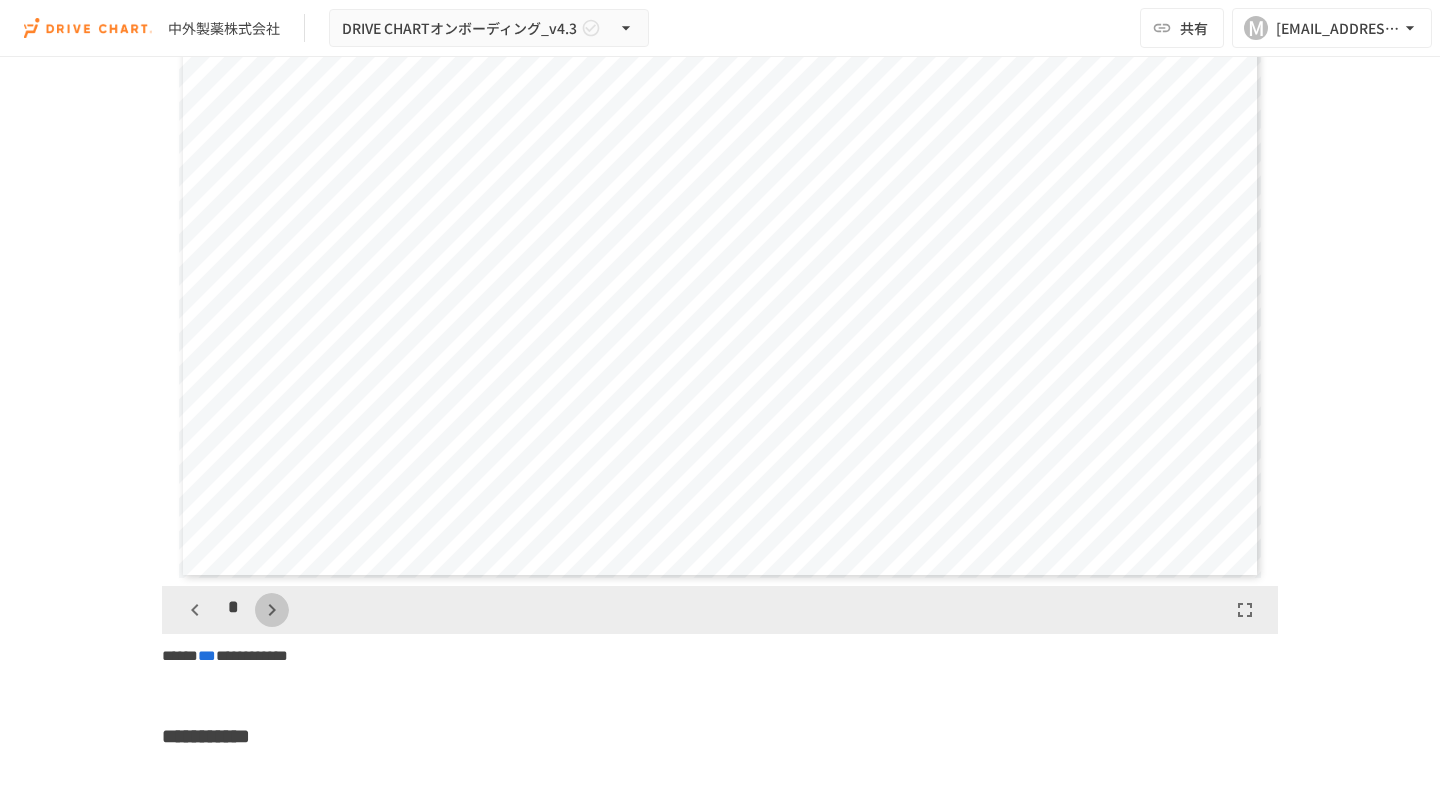 click 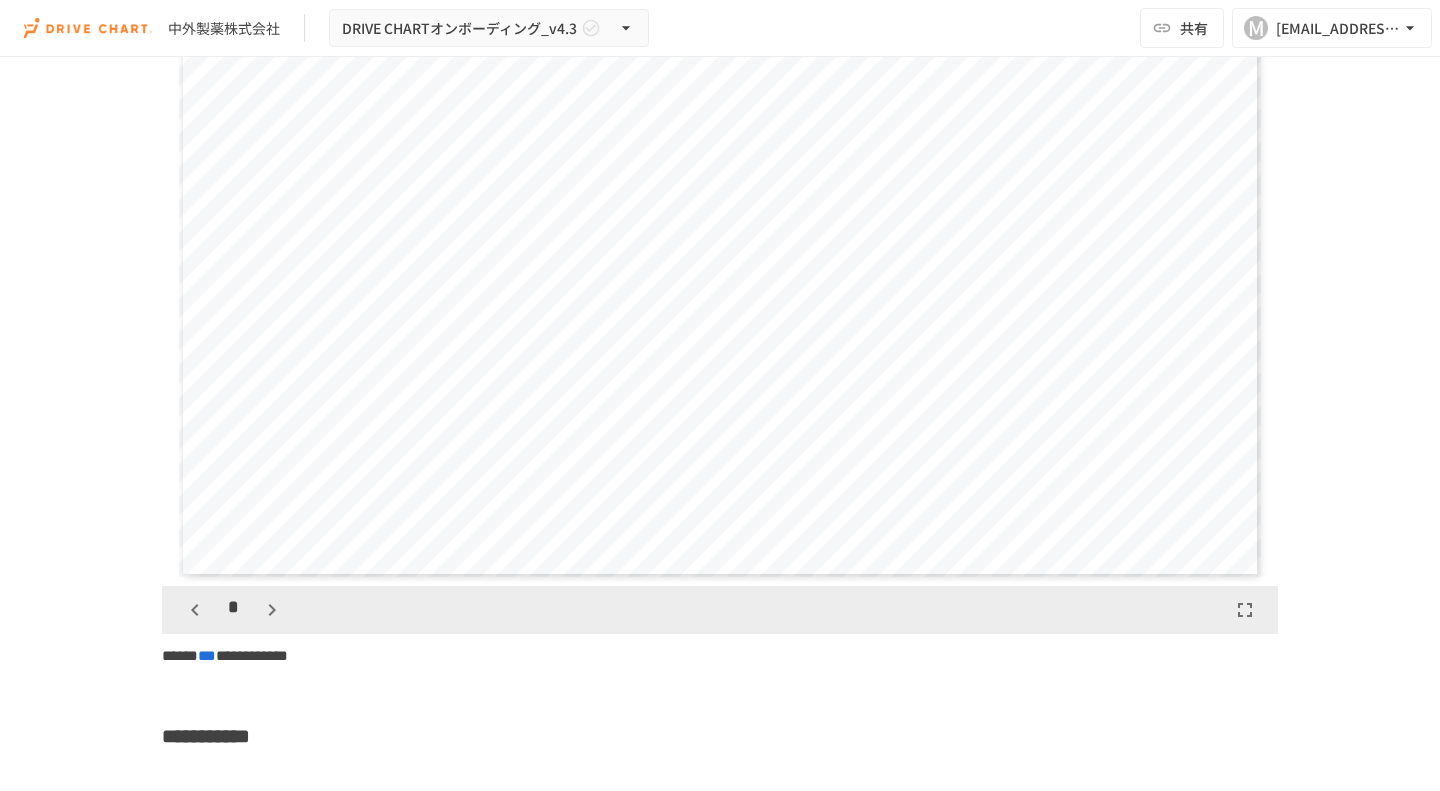 click 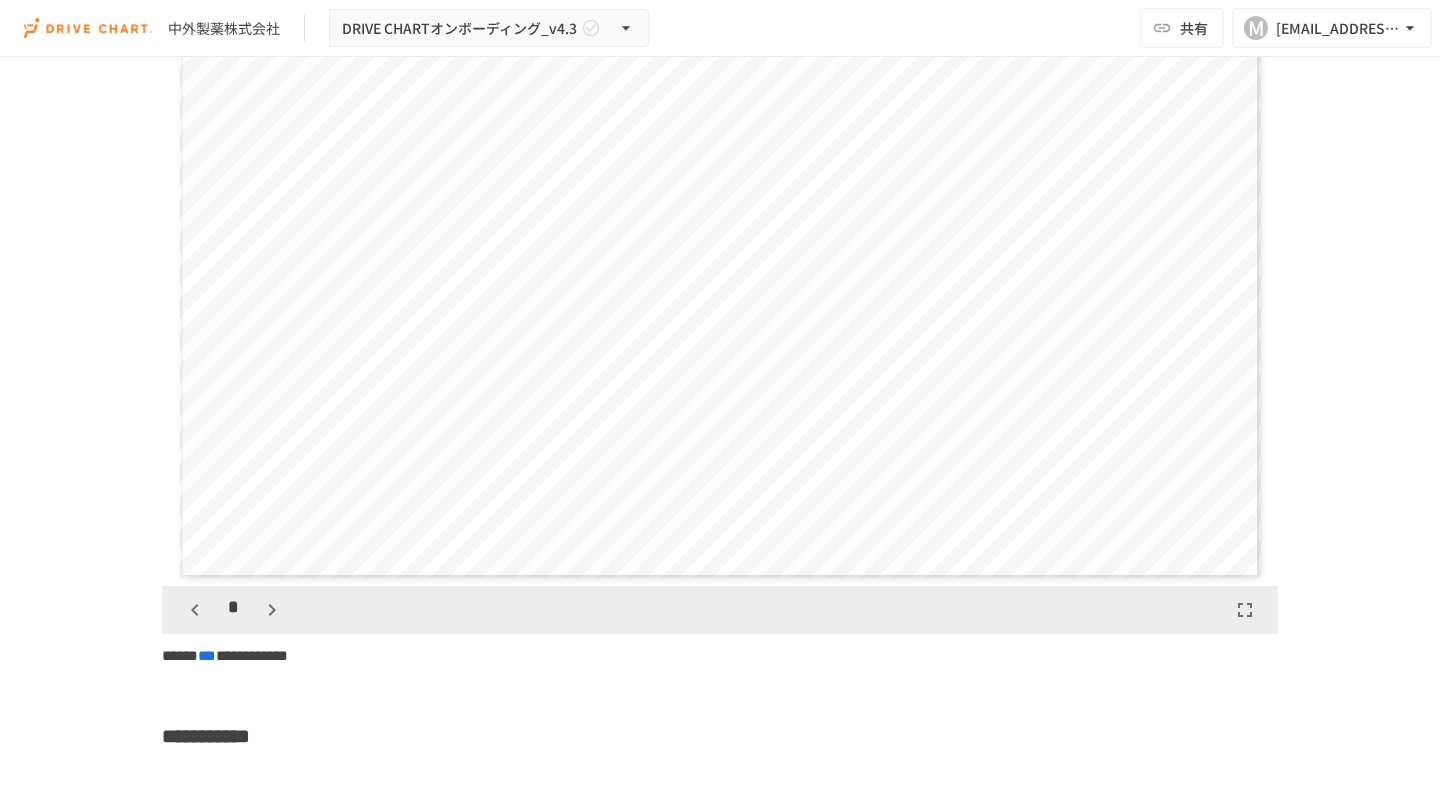 click 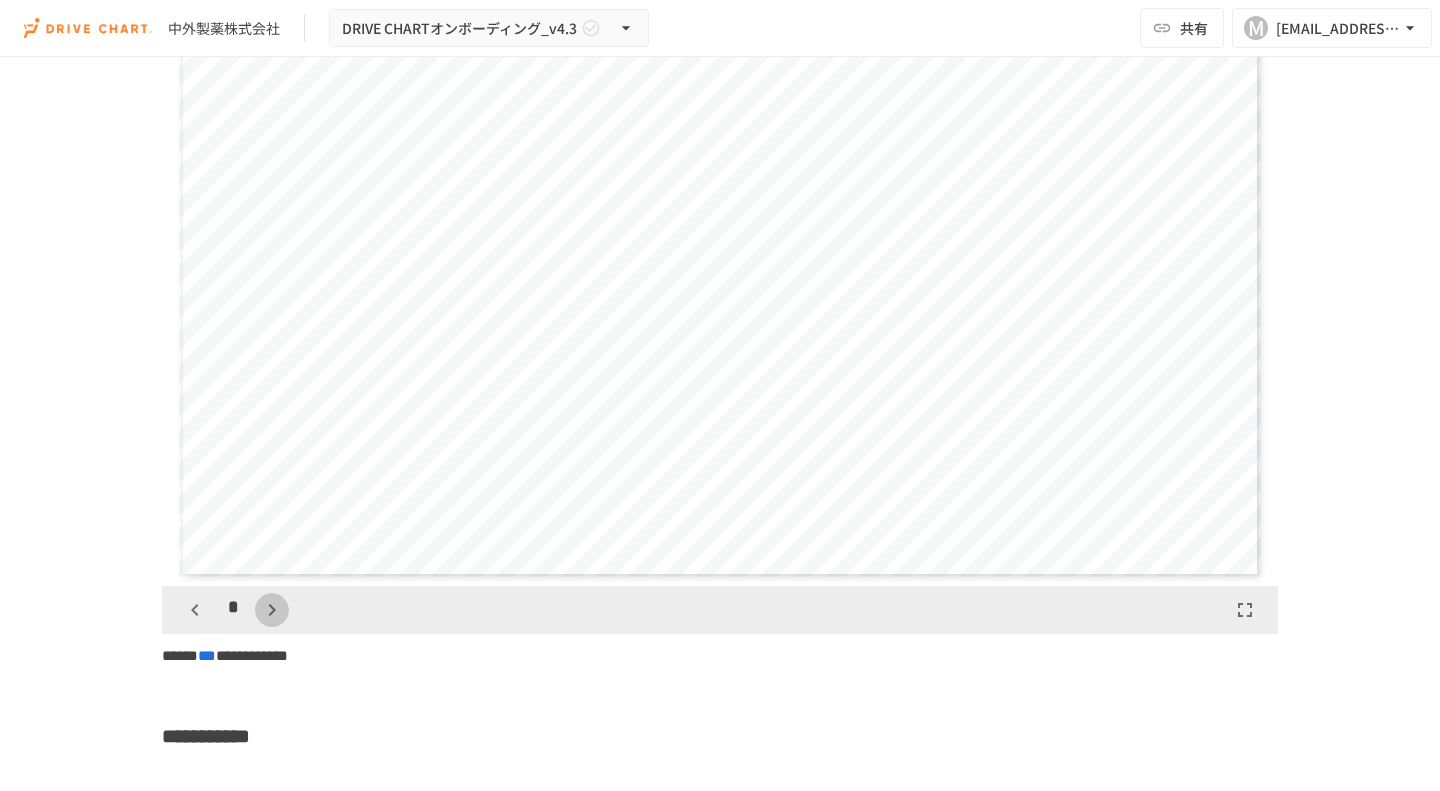 click 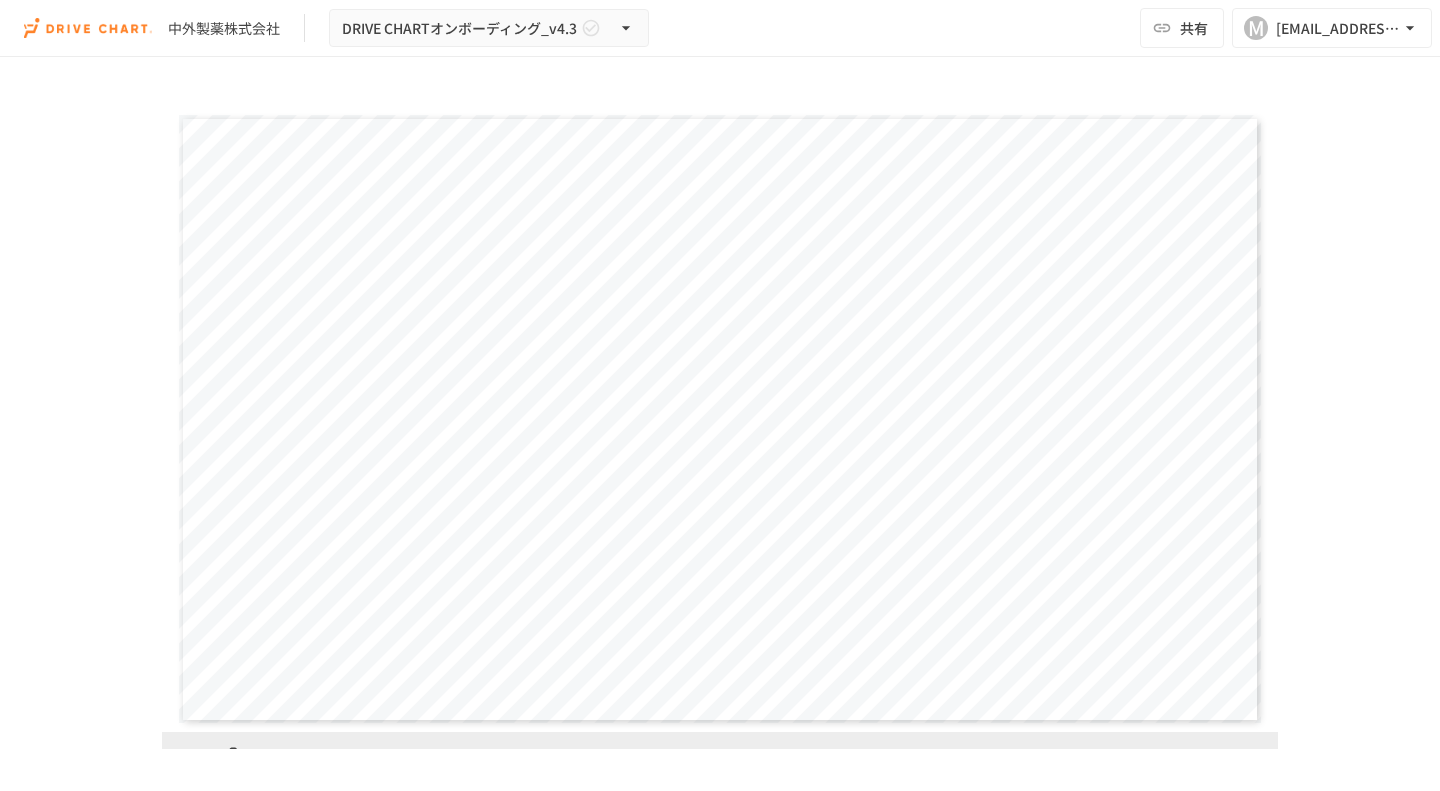scroll, scrollTop: 5333, scrollLeft: 0, axis: vertical 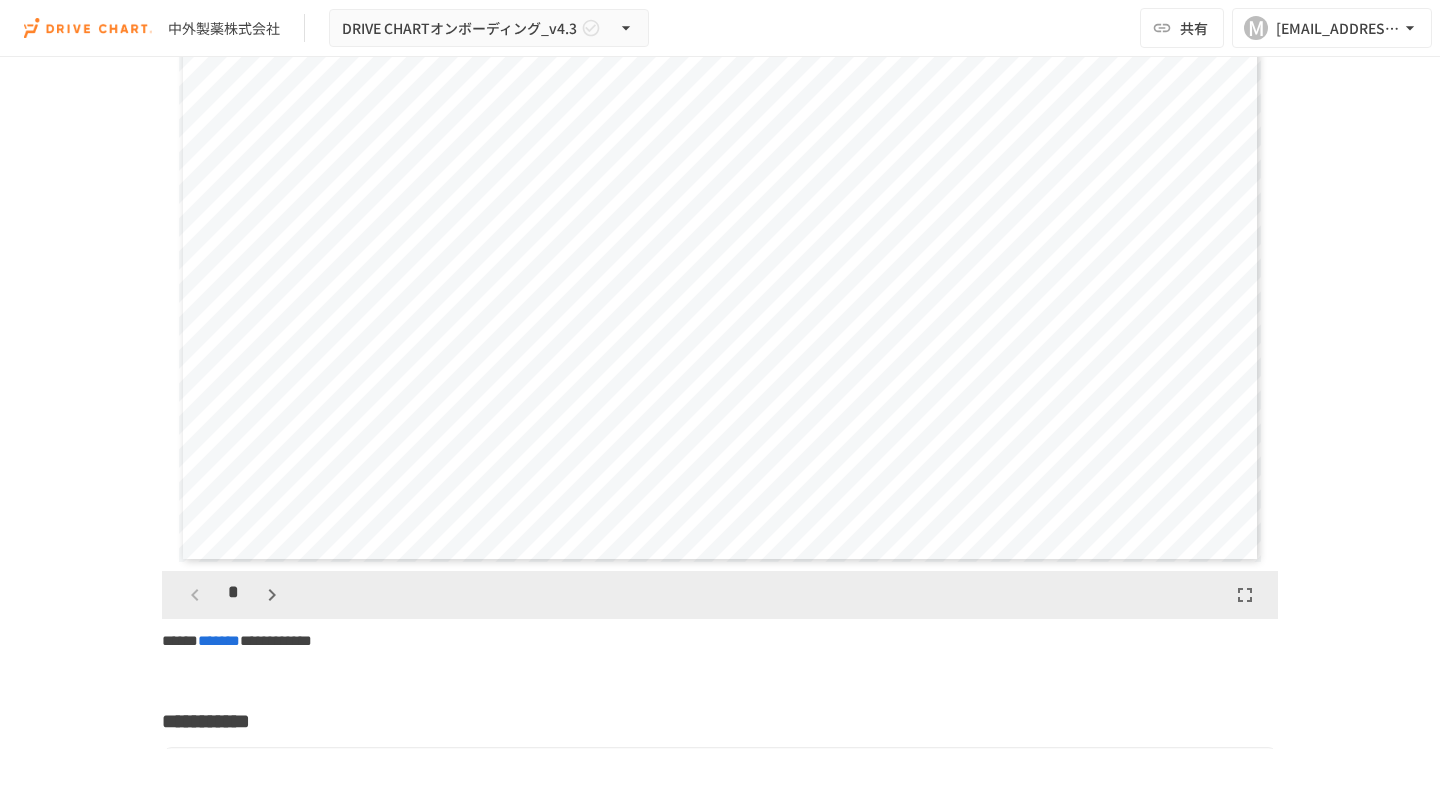 click 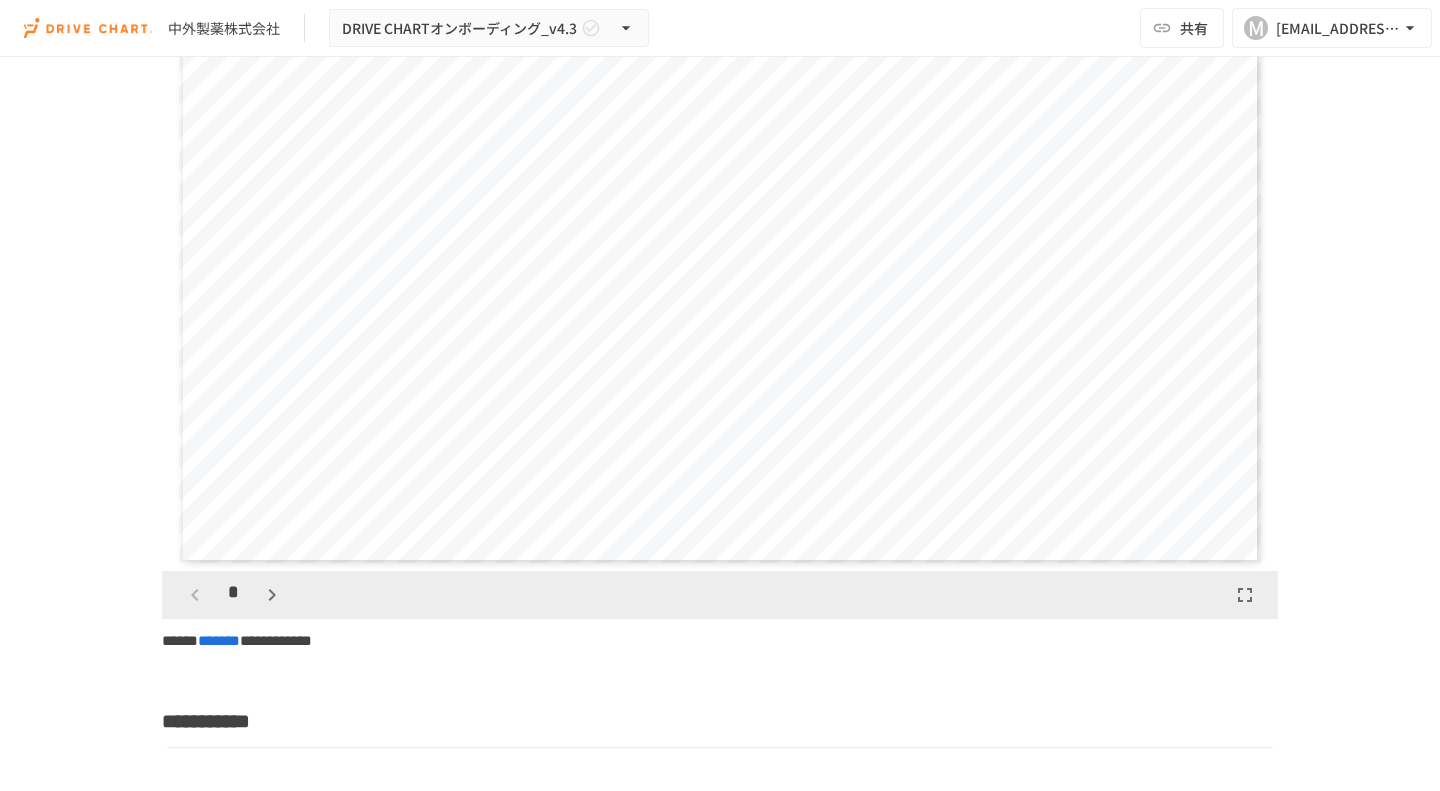 click 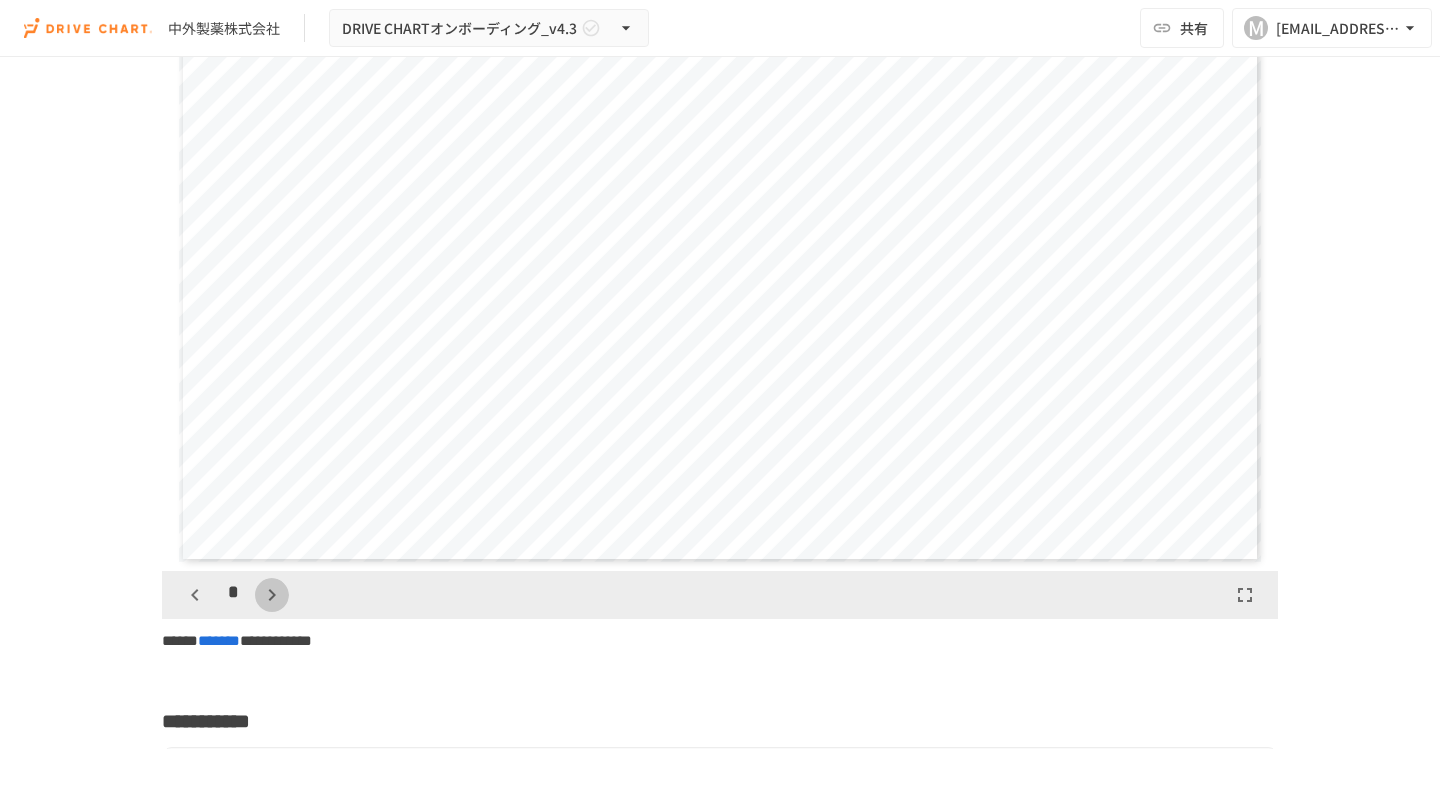 click 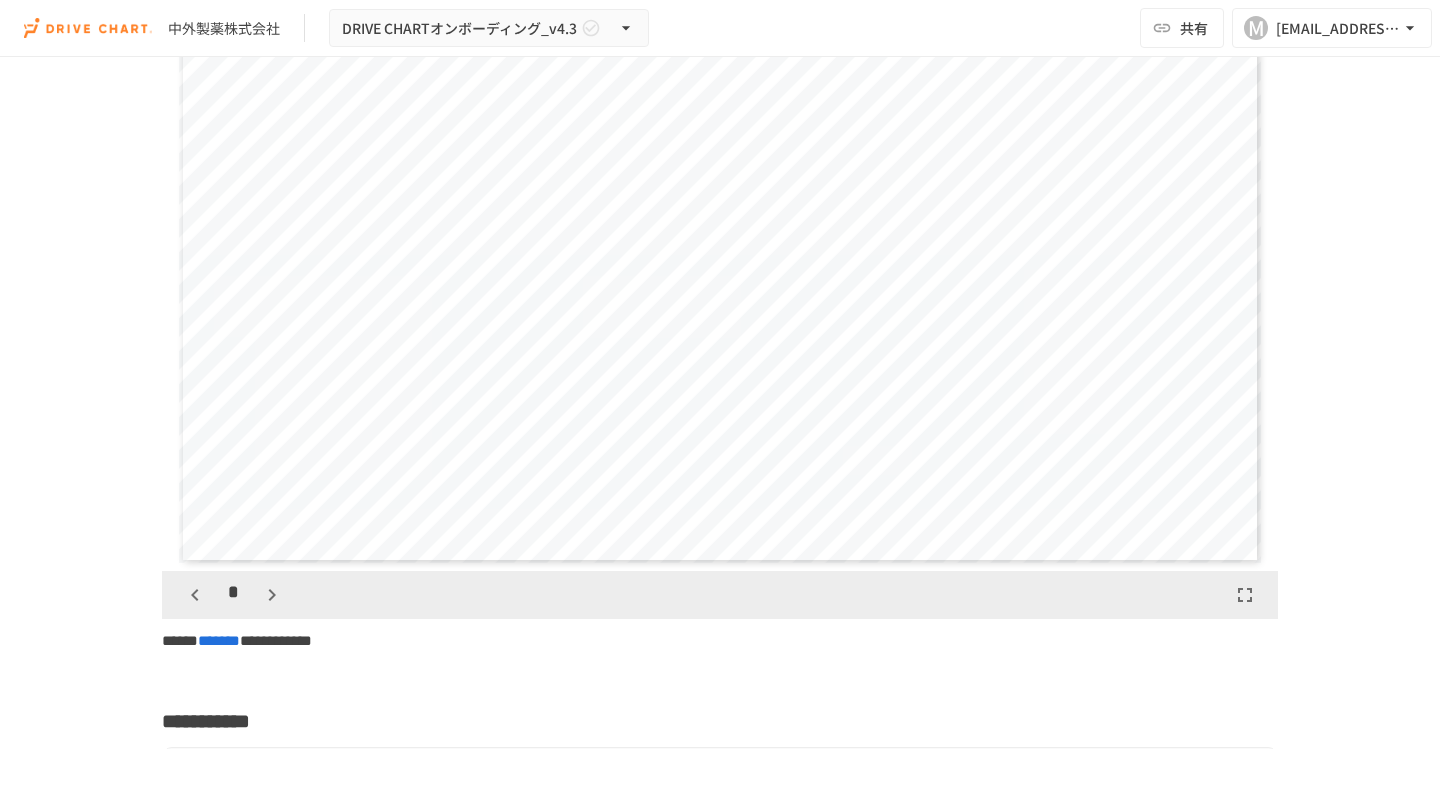 click 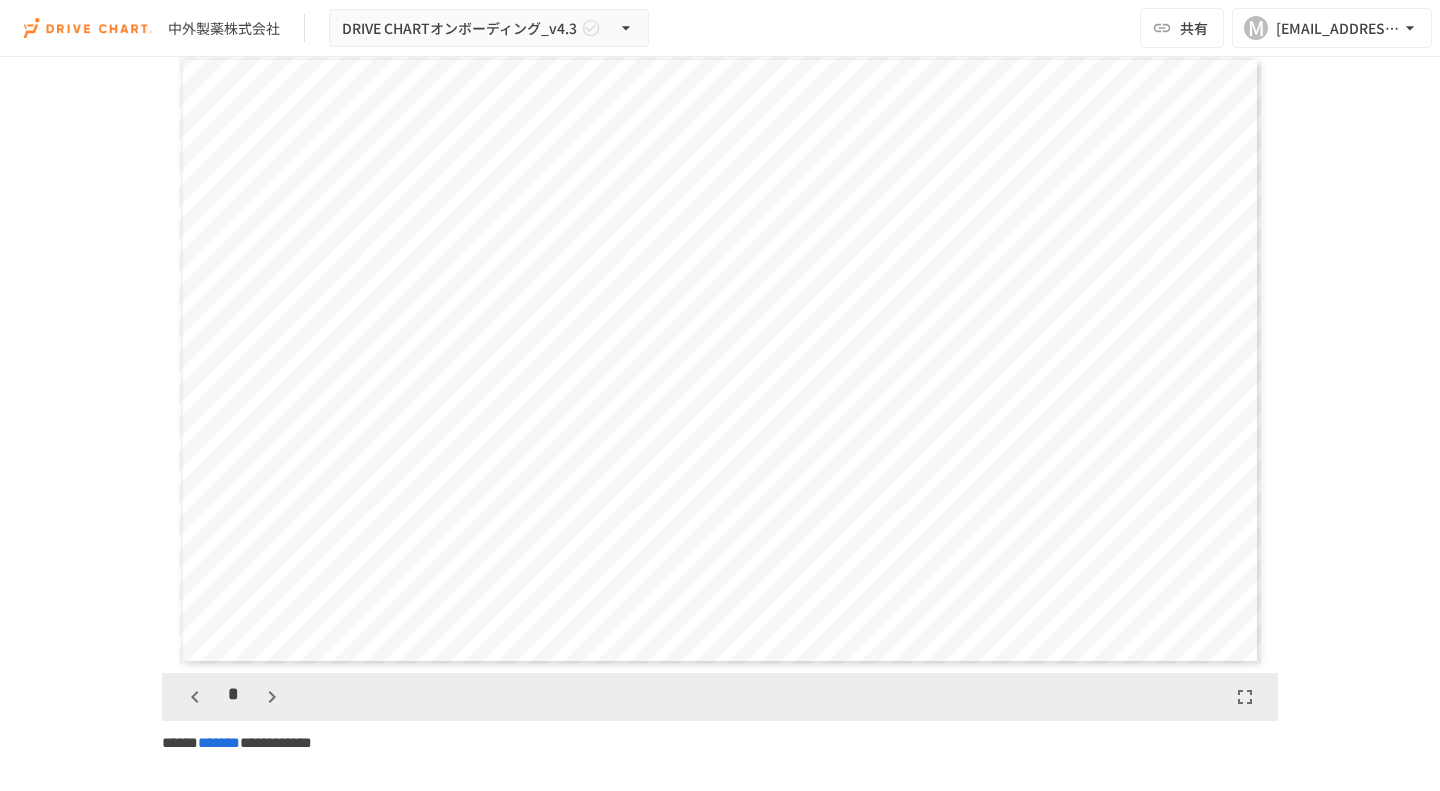 scroll, scrollTop: 5200, scrollLeft: 0, axis: vertical 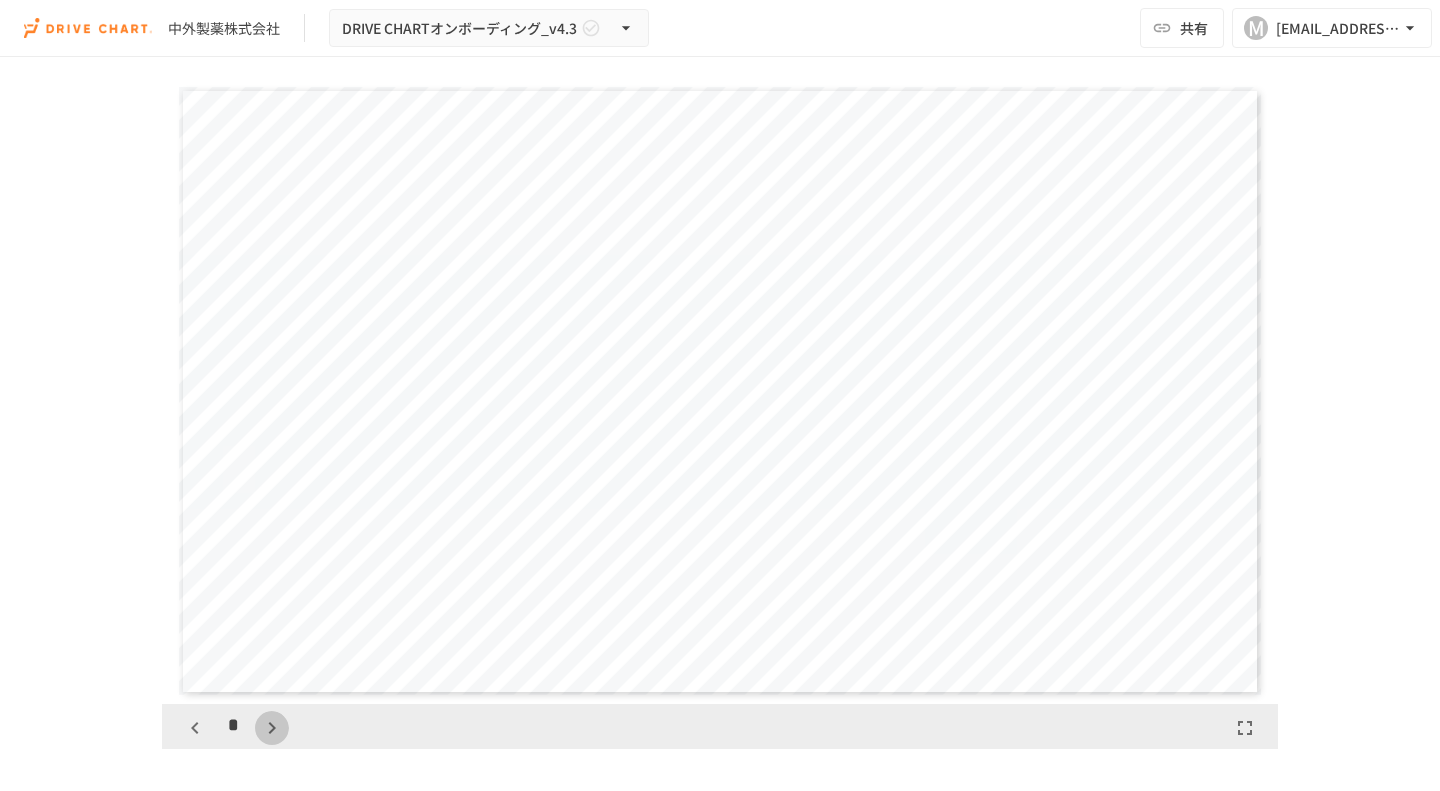 click 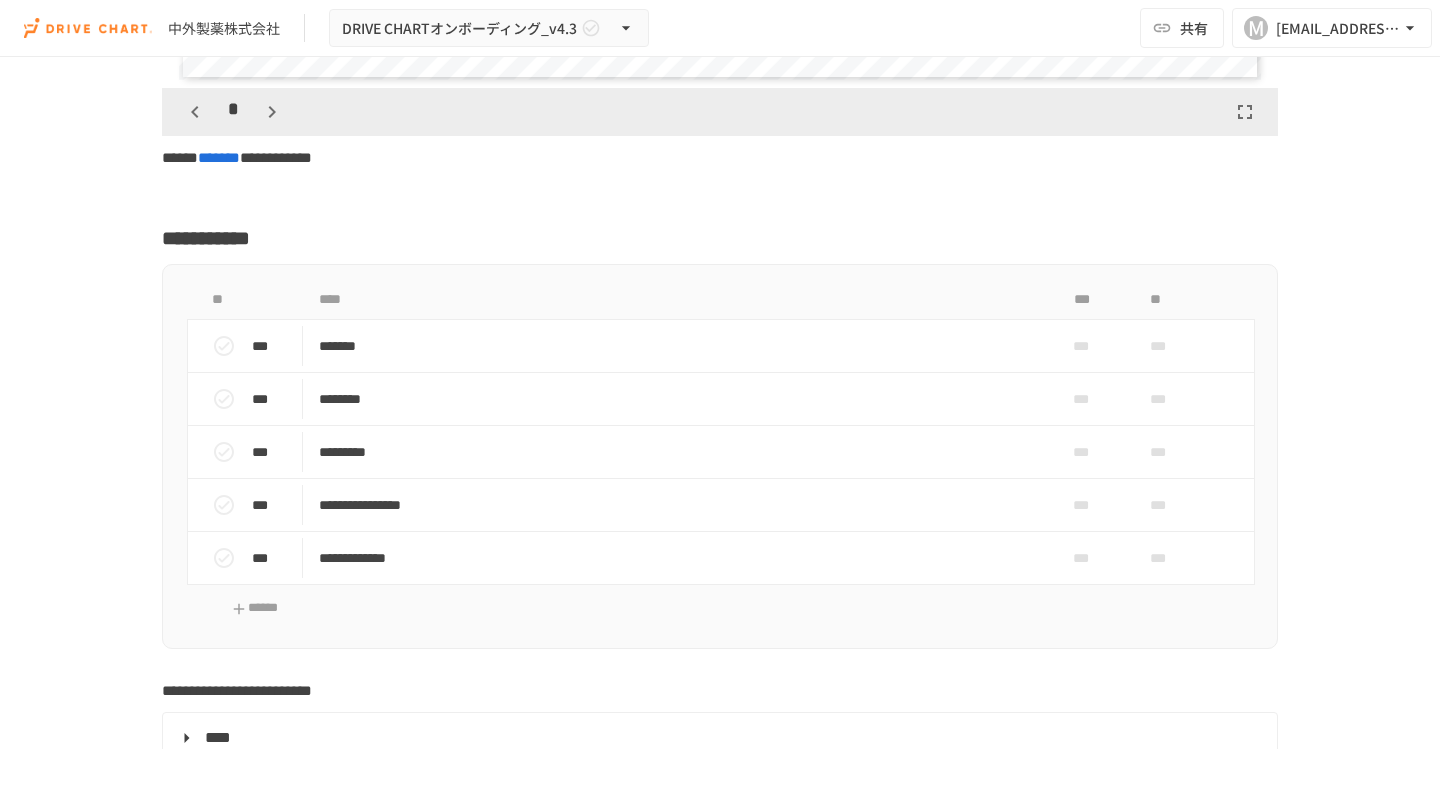 scroll, scrollTop: 5866, scrollLeft: 0, axis: vertical 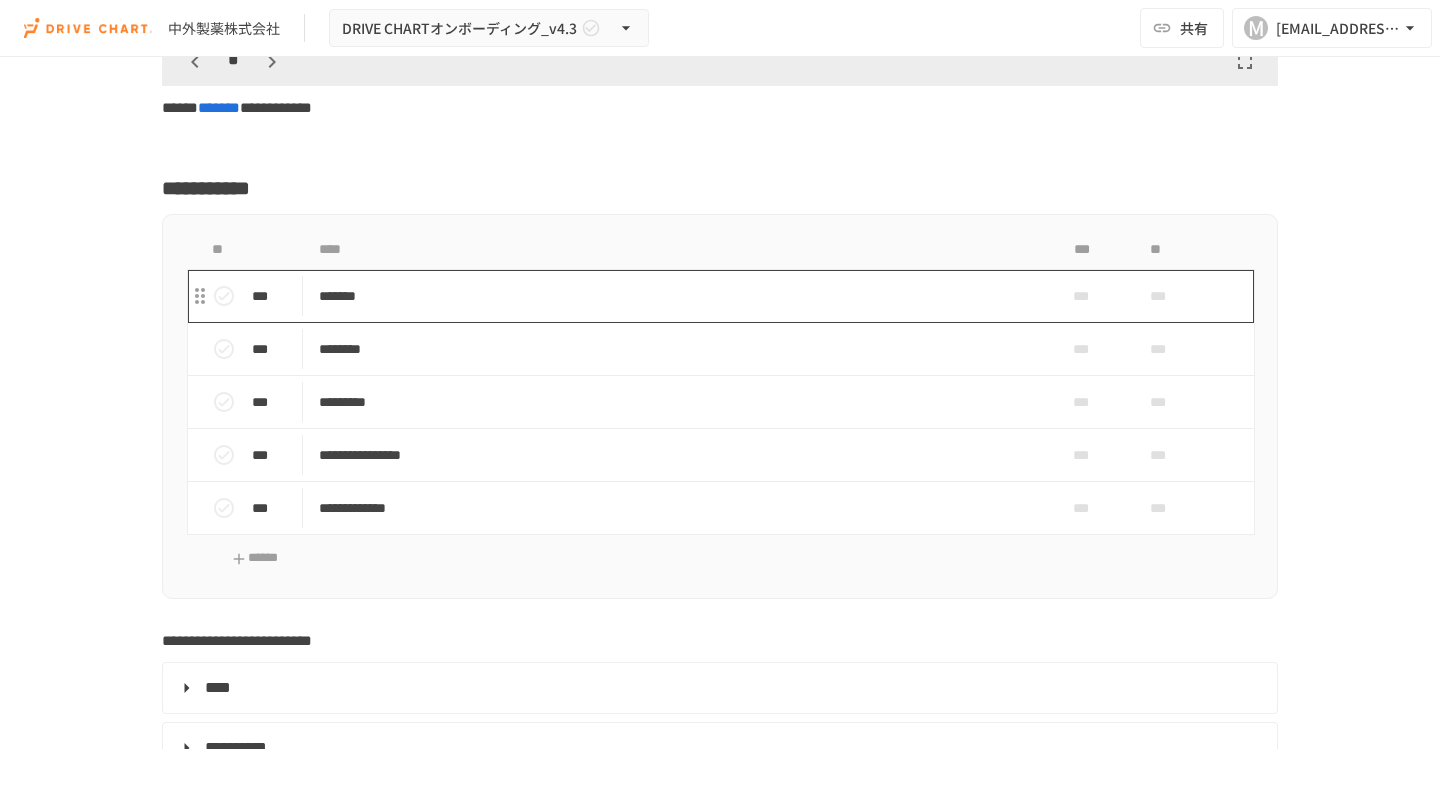 click on "*******" at bounding box center [678, 296] 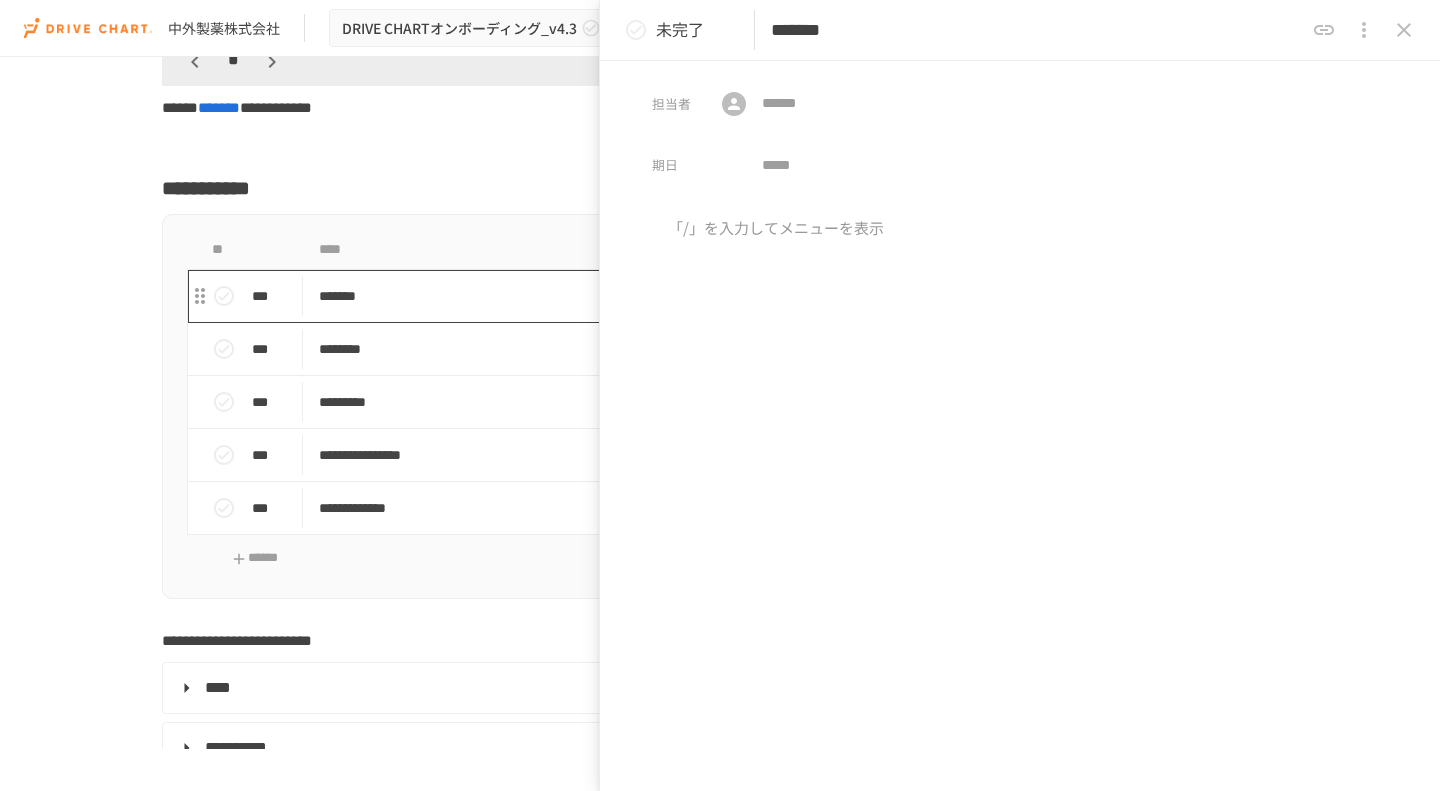 click on "*******" at bounding box center (678, 296) 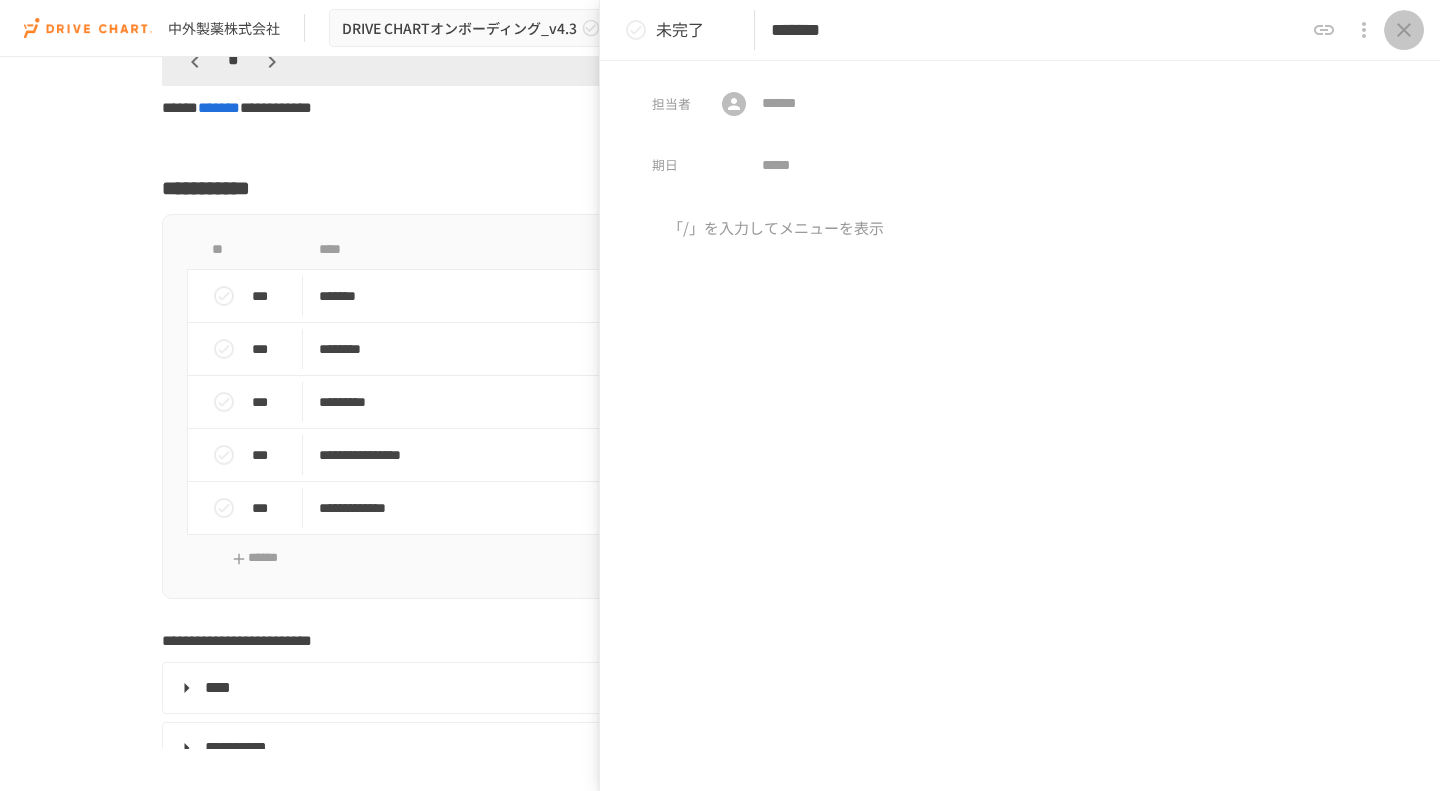 click 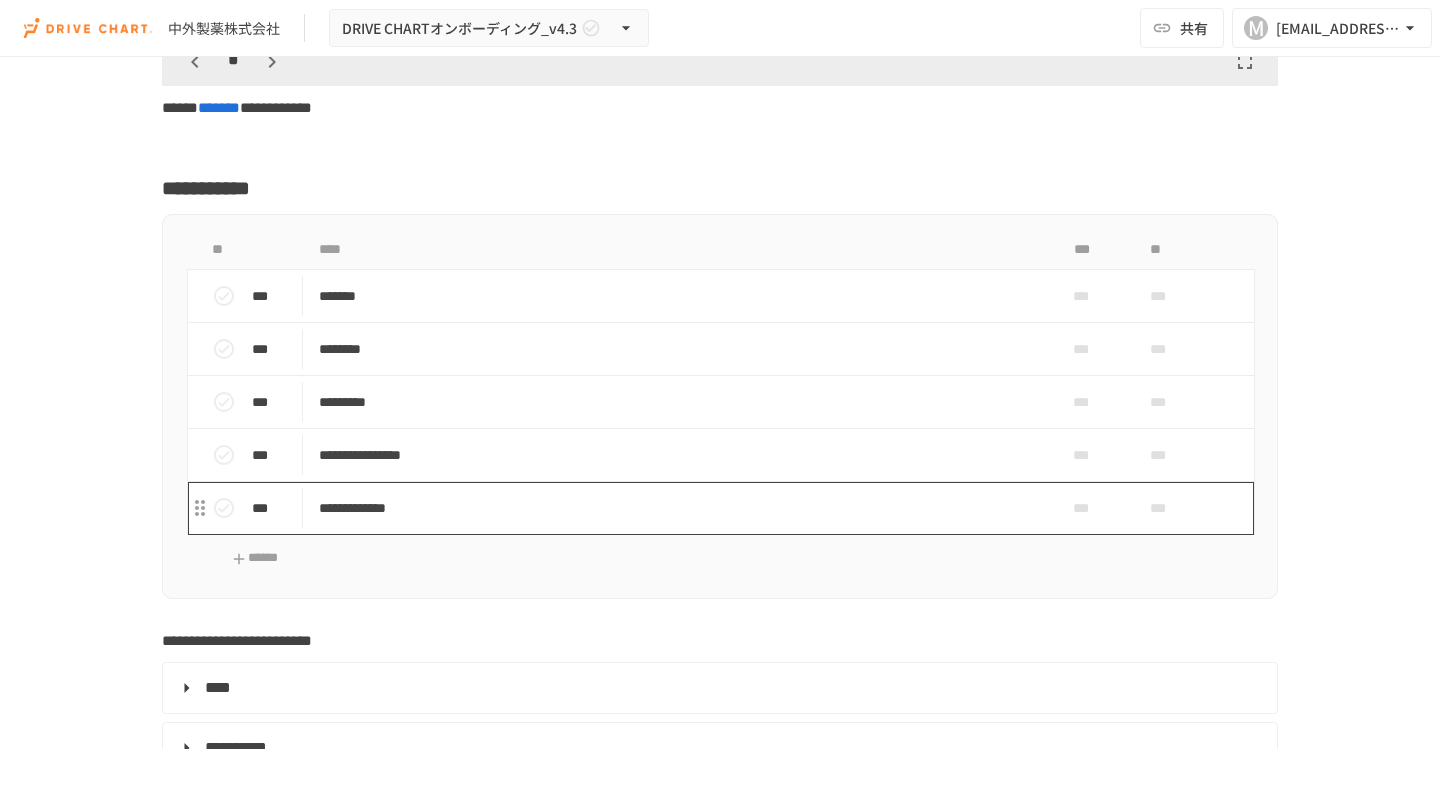 click on "**********" at bounding box center (678, 508) 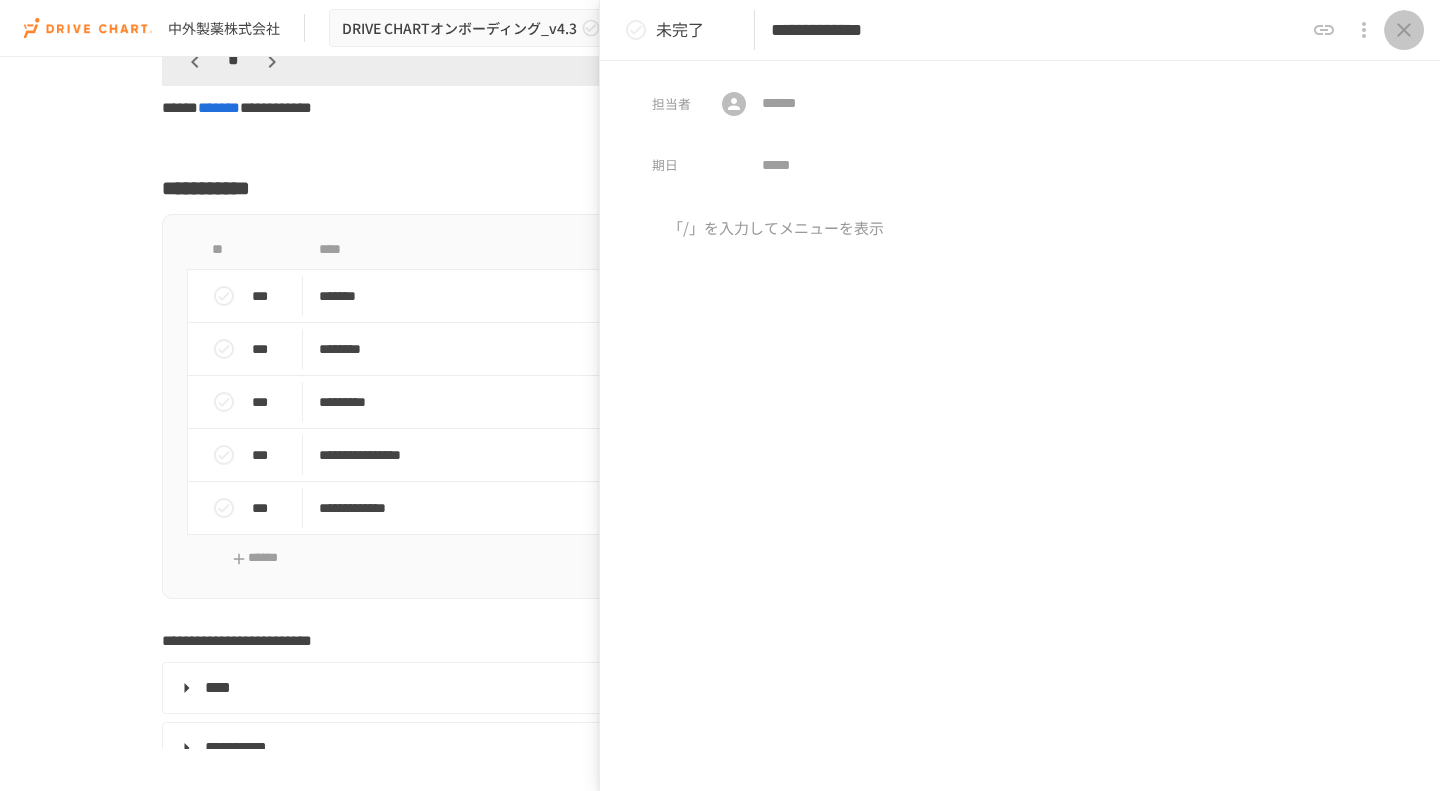 click 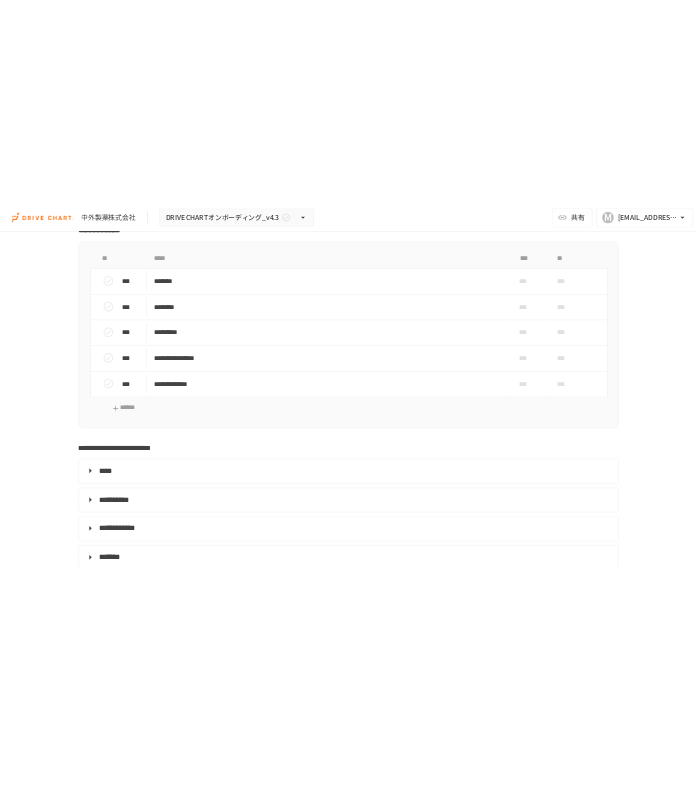 scroll, scrollTop: 6133, scrollLeft: 0, axis: vertical 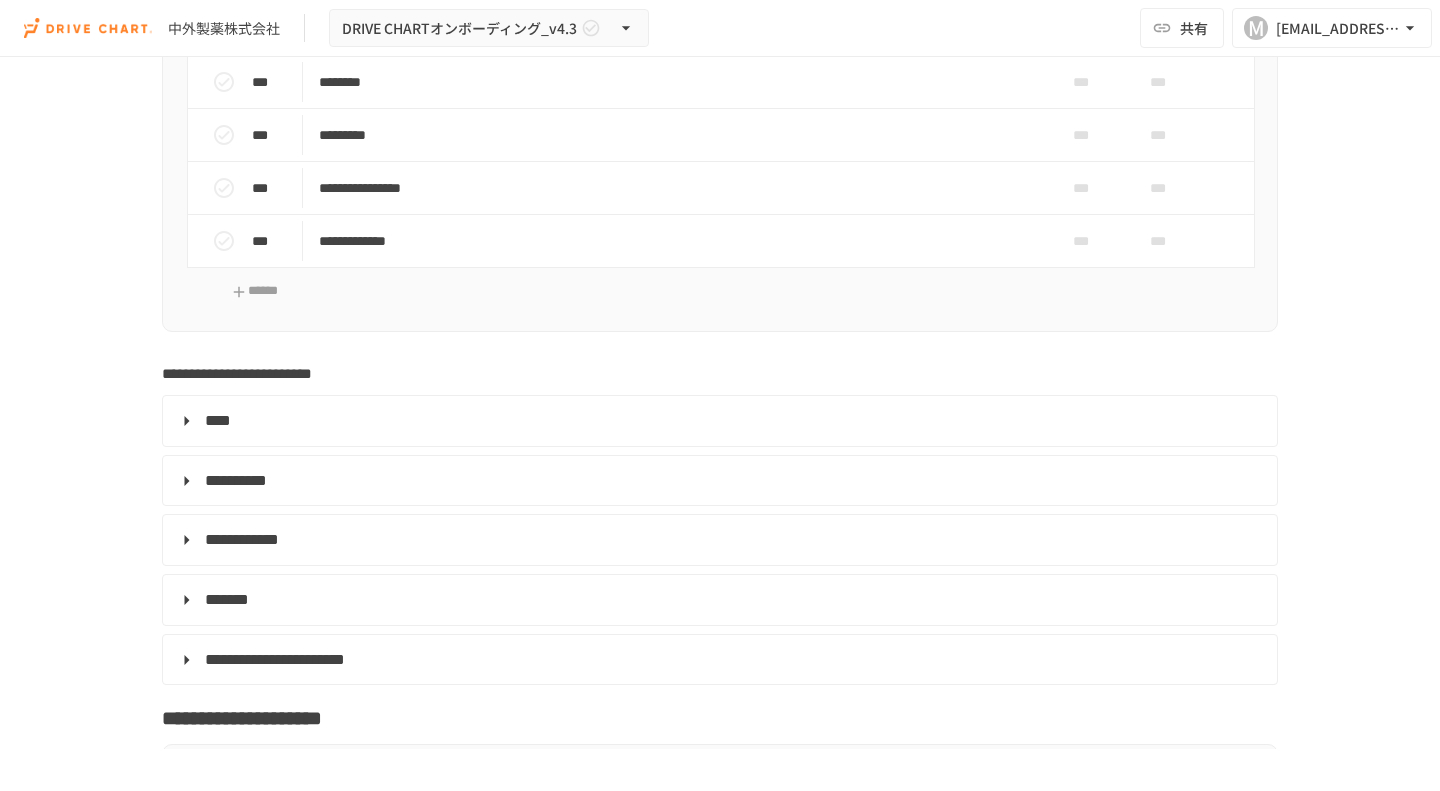 click on "**********" at bounding box center [242, 539] 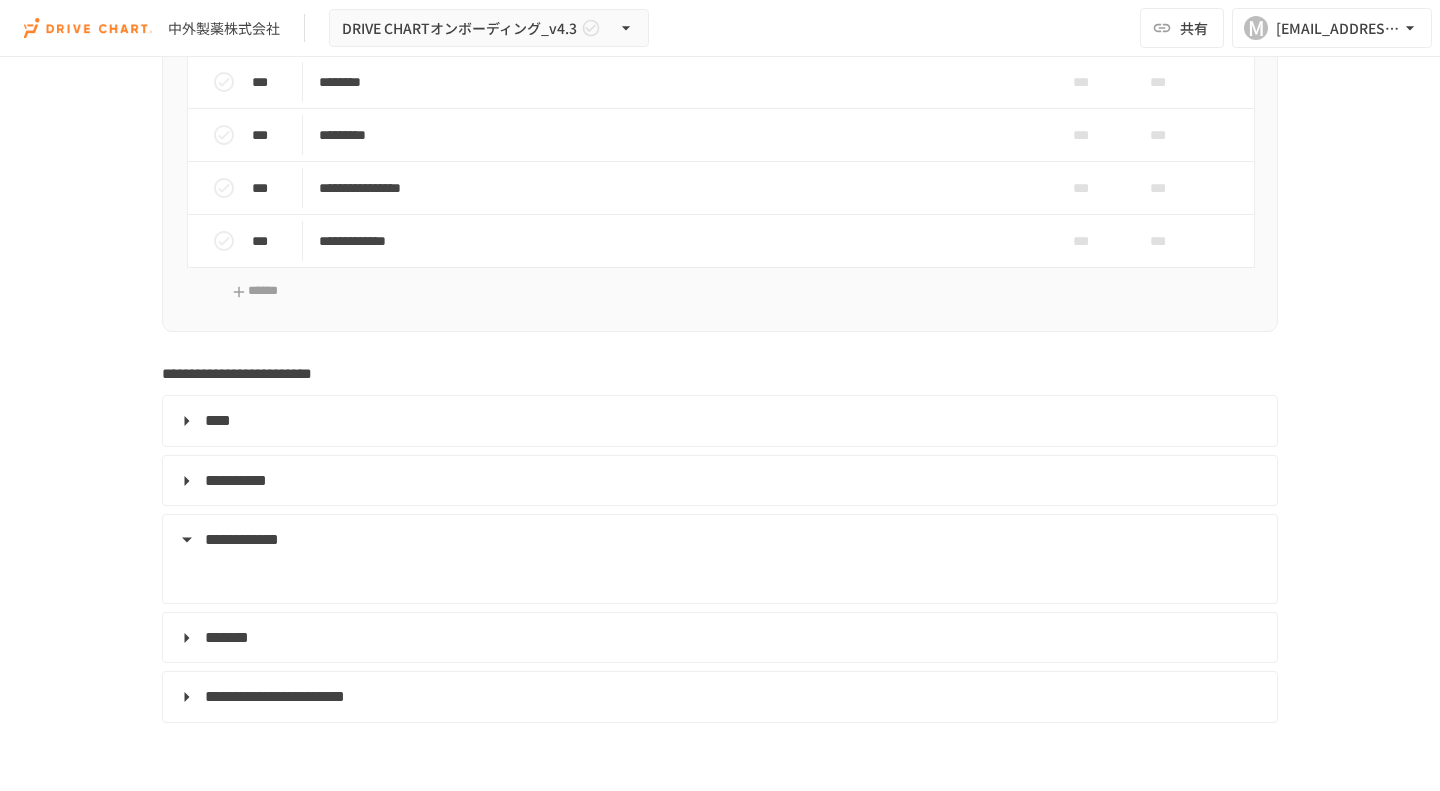 click on "**********" at bounding box center [242, 539] 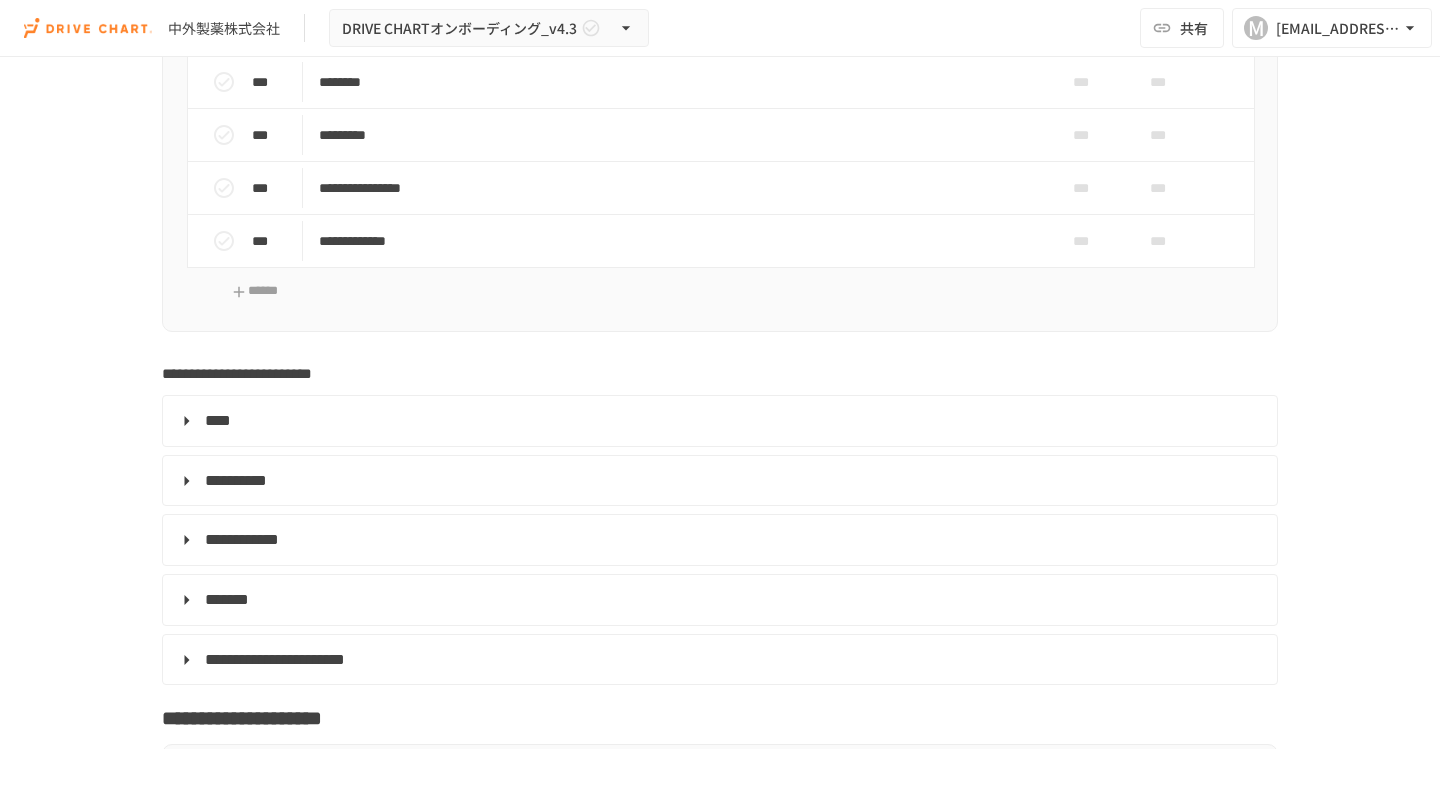 click on "**********" at bounding box center [236, 480] 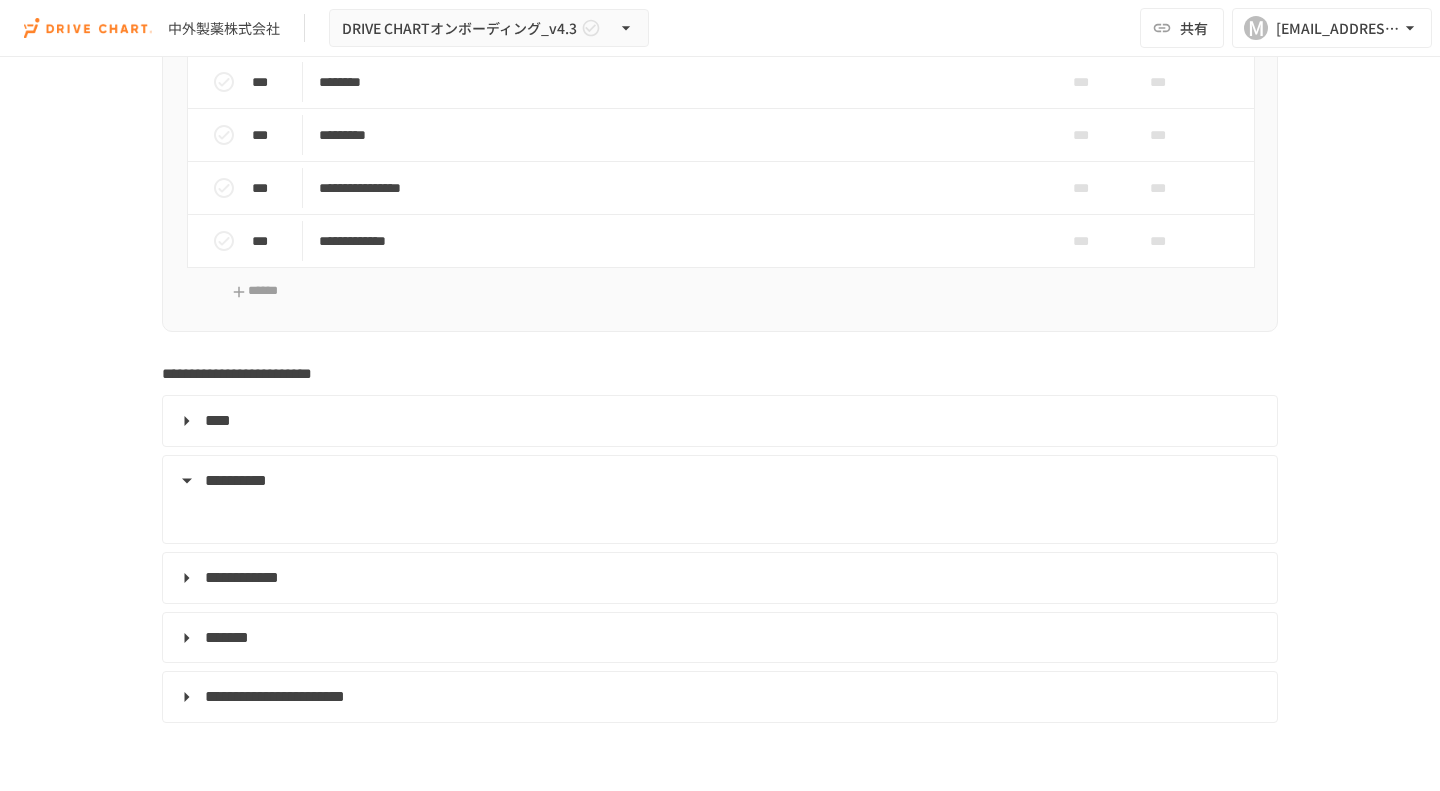 click on "**********" at bounding box center (236, 480) 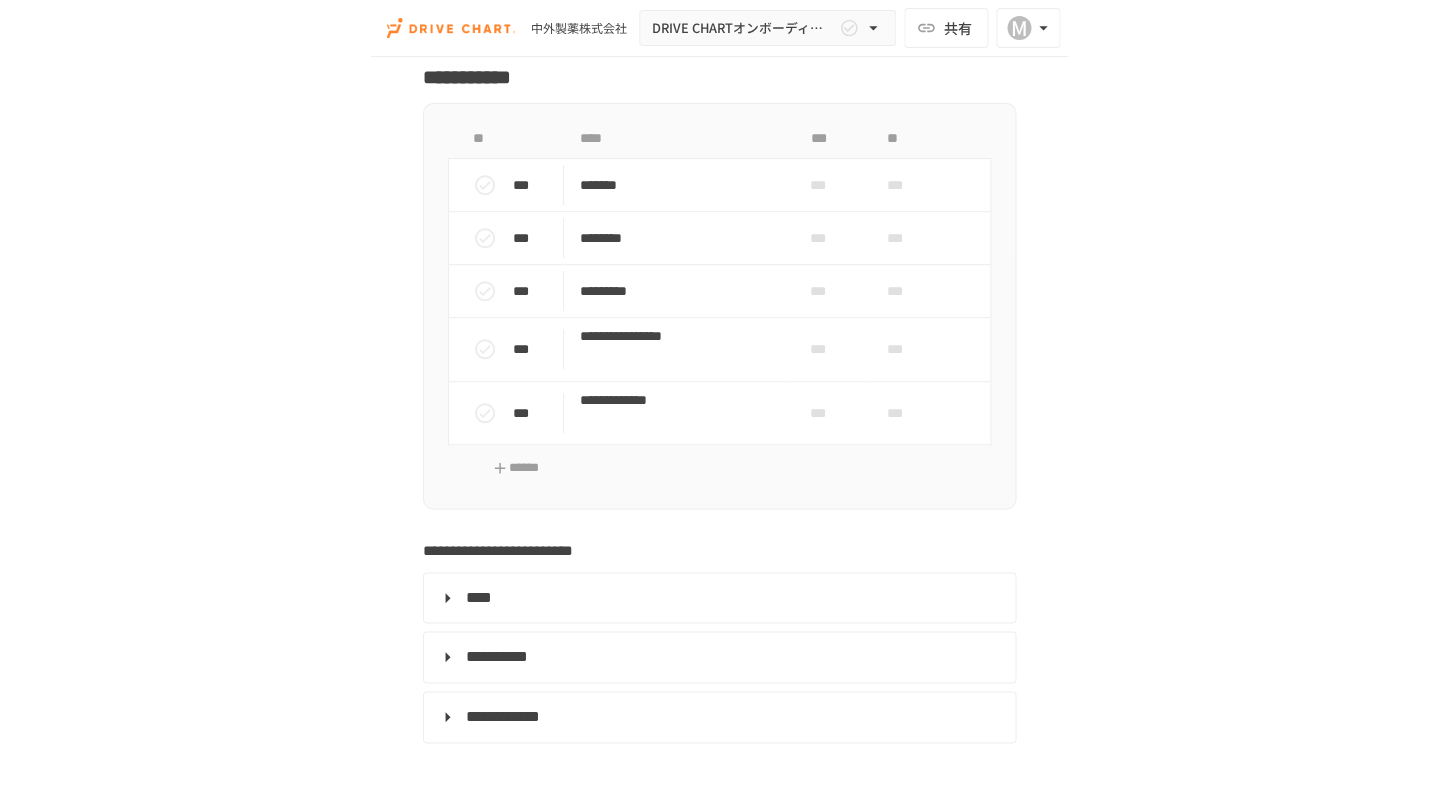 scroll, scrollTop: 2500, scrollLeft: 0, axis: vertical 